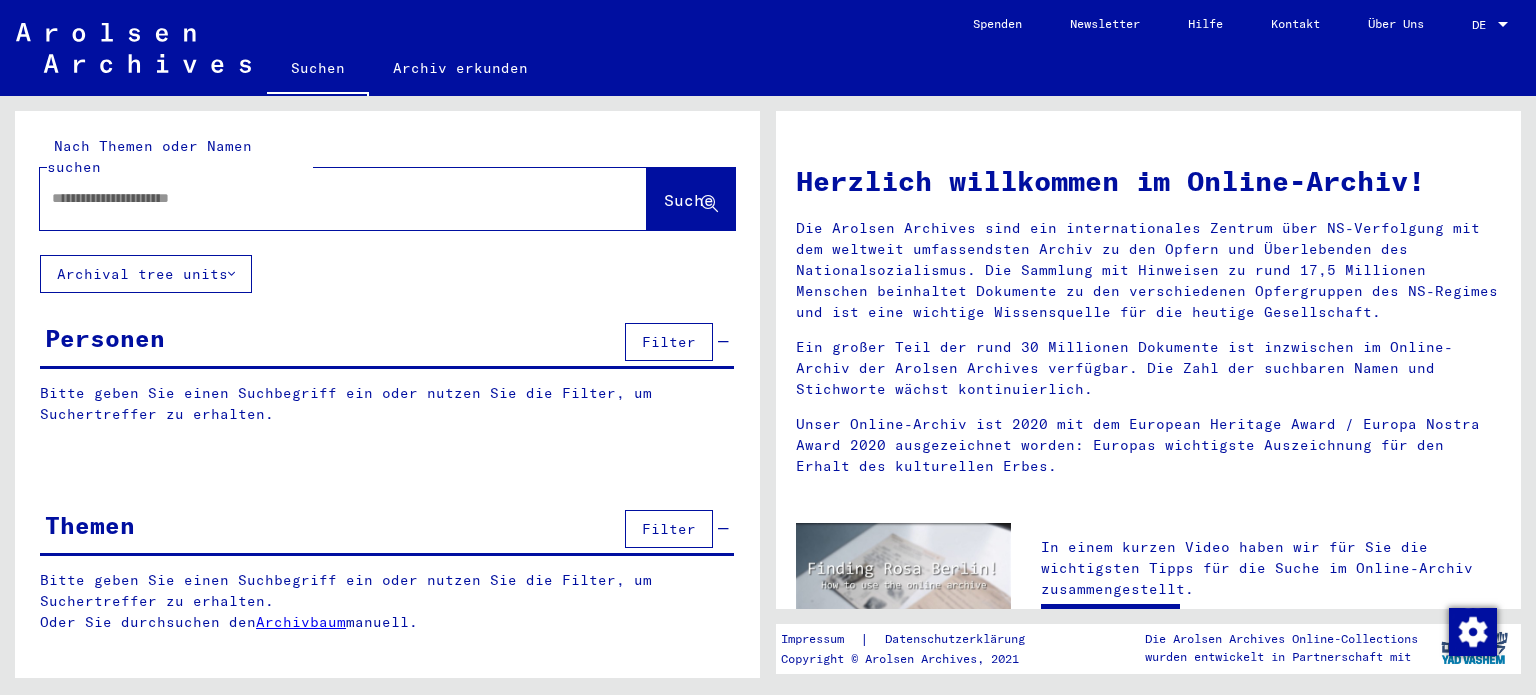 scroll, scrollTop: 0, scrollLeft: 0, axis: both 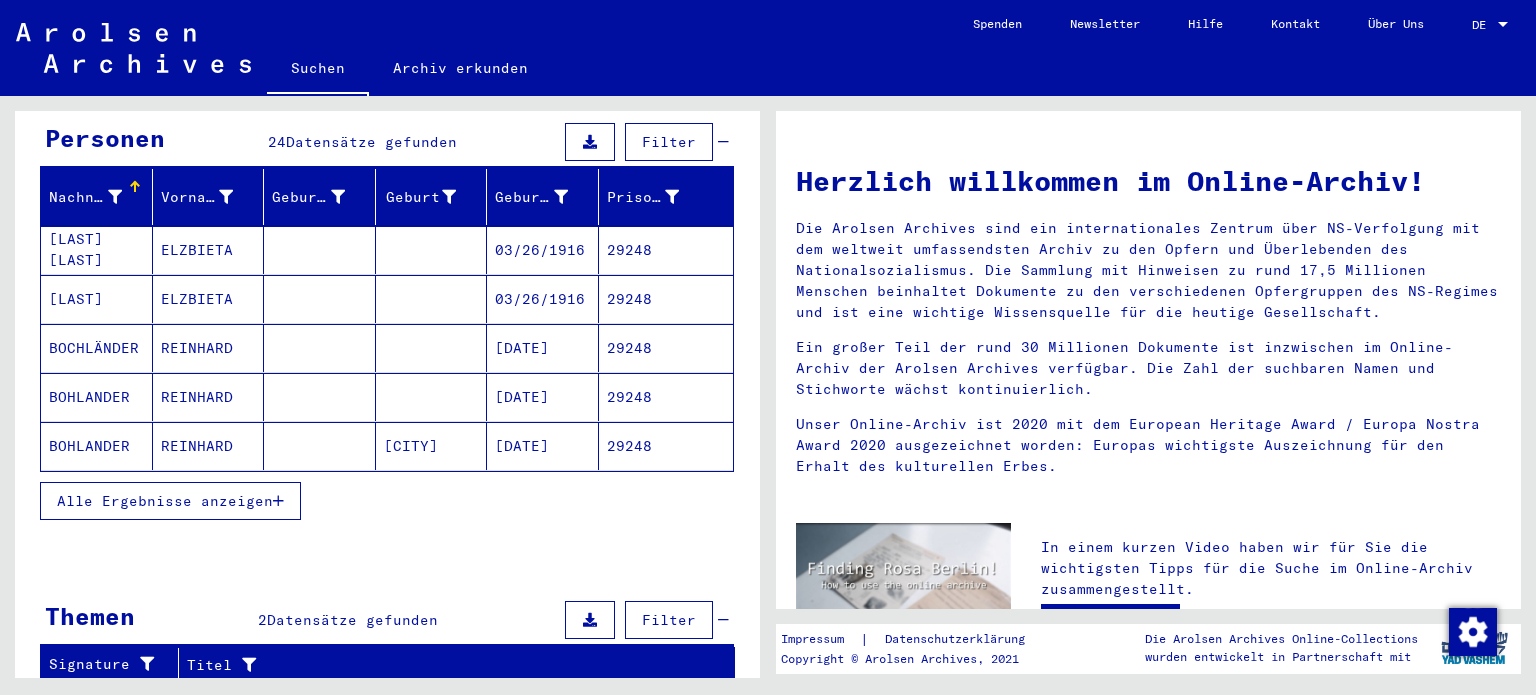 click at bounding box center (278, 501) 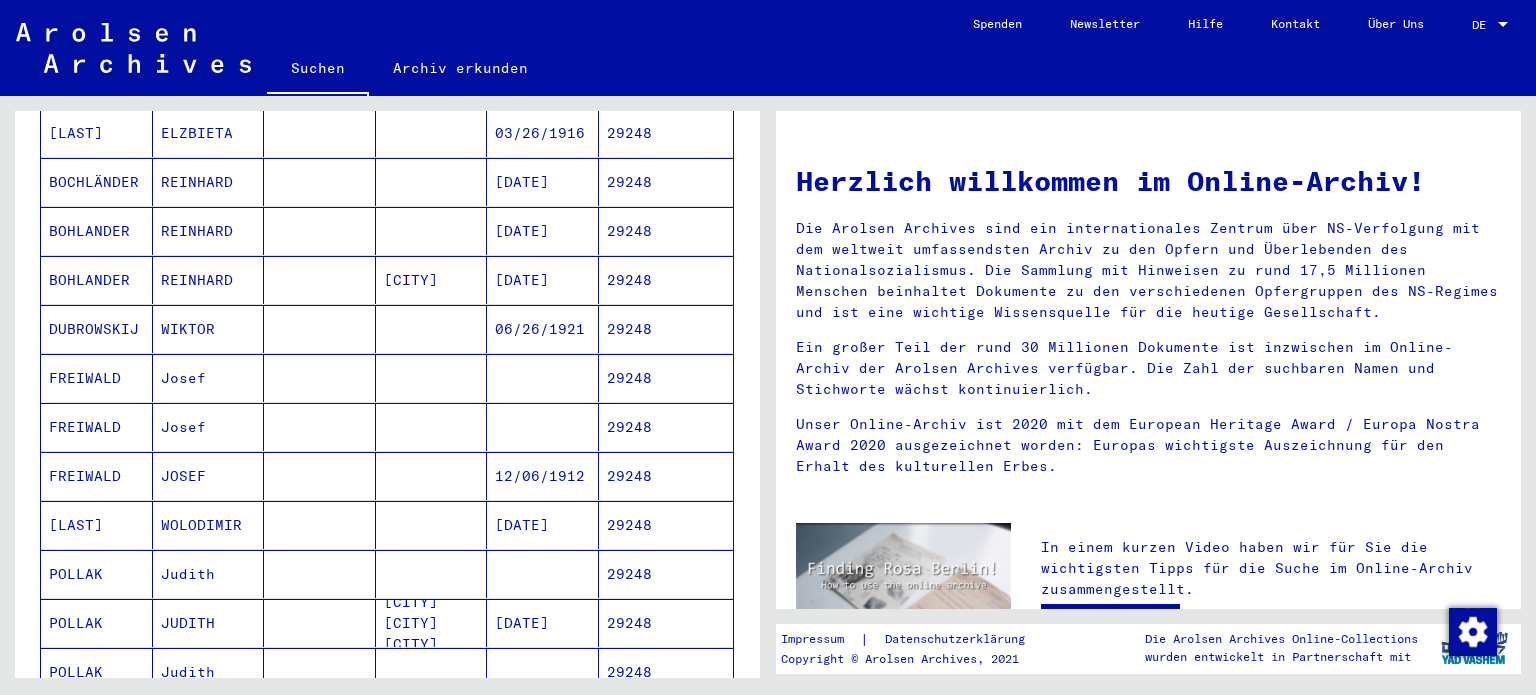 scroll, scrollTop: 400, scrollLeft: 0, axis: vertical 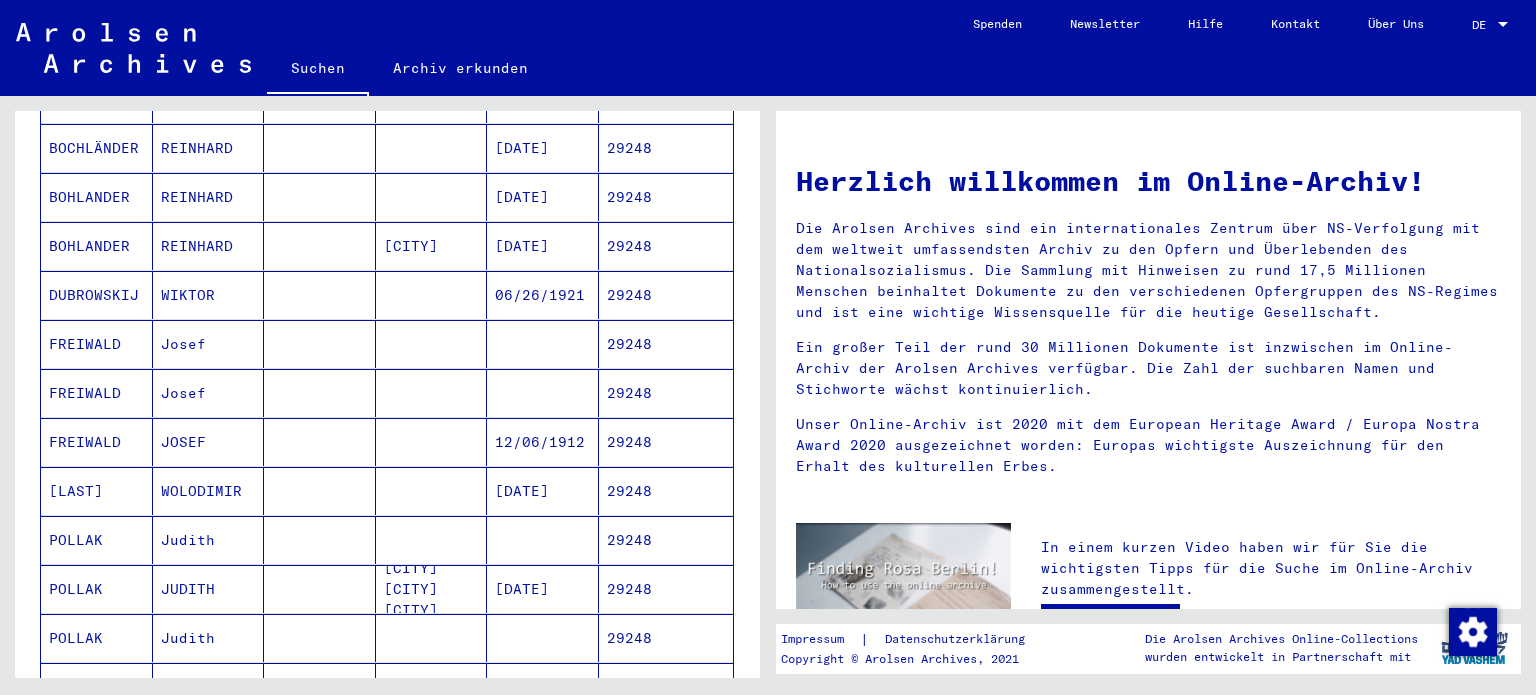 click on "29248" at bounding box center [666, 393] 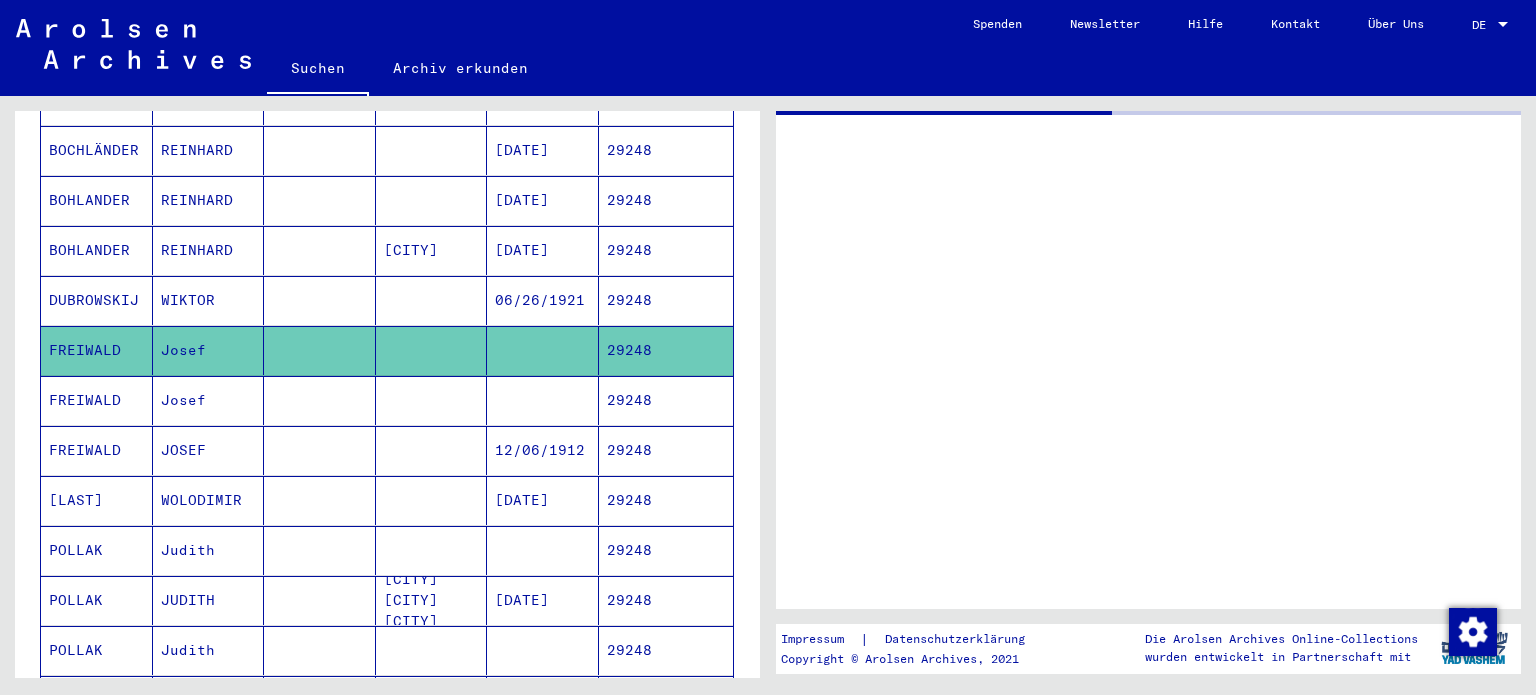 scroll, scrollTop: 402, scrollLeft: 0, axis: vertical 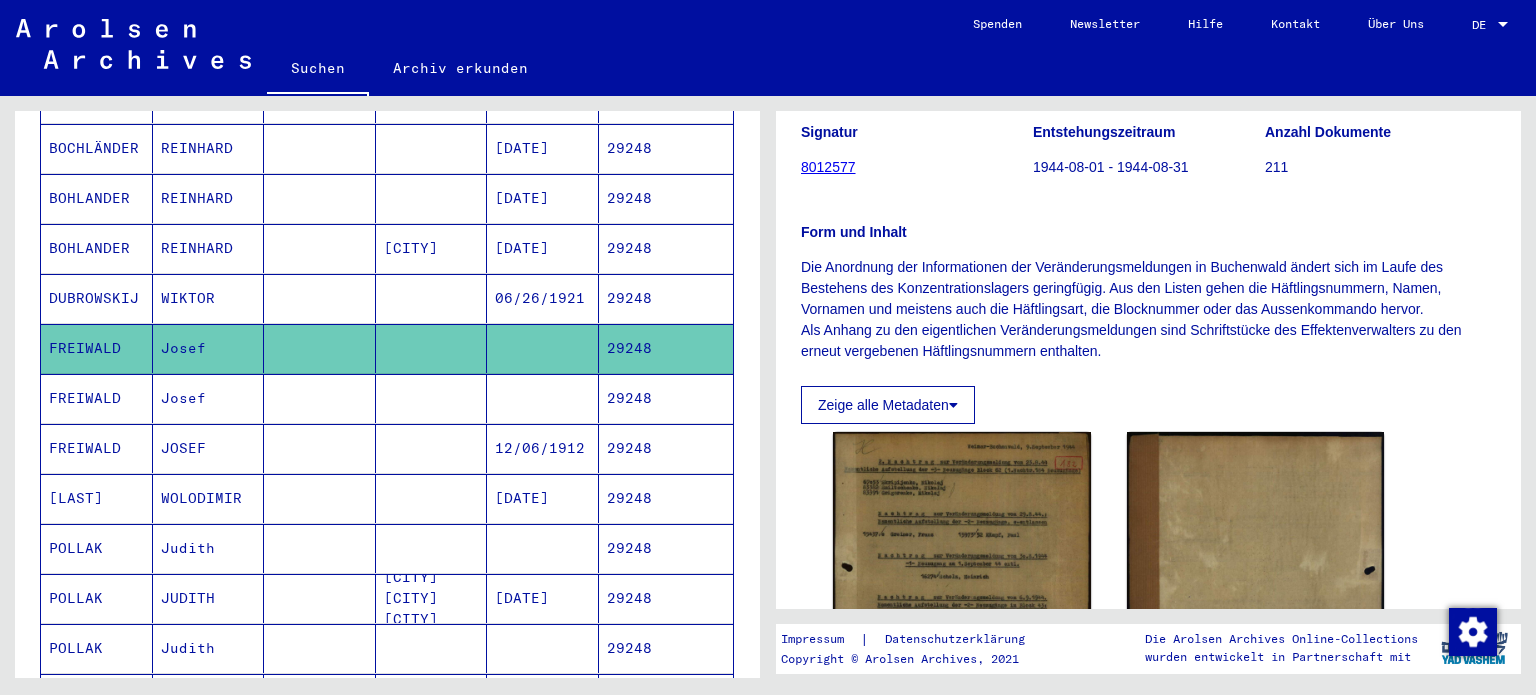 click on "29248" at bounding box center [666, 448] 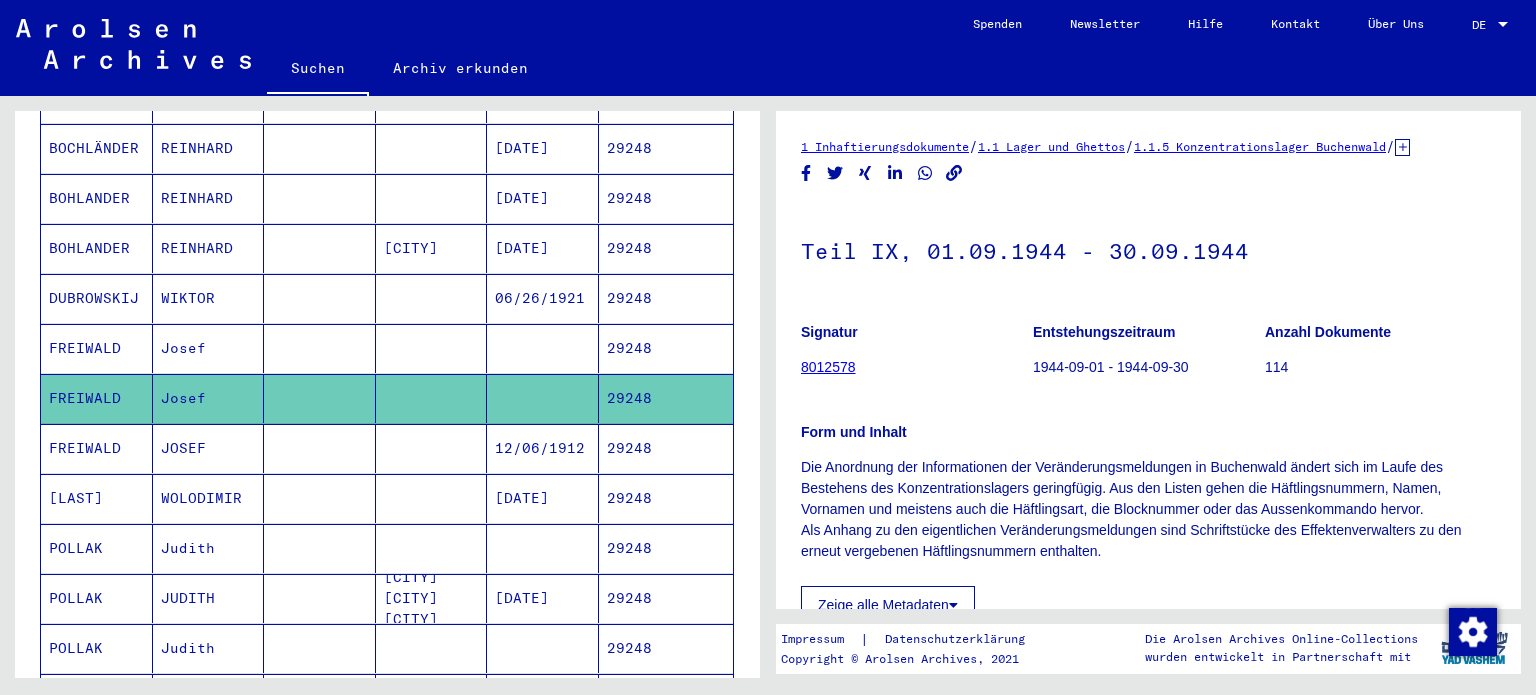 click on "29248" at bounding box center [666, 498] 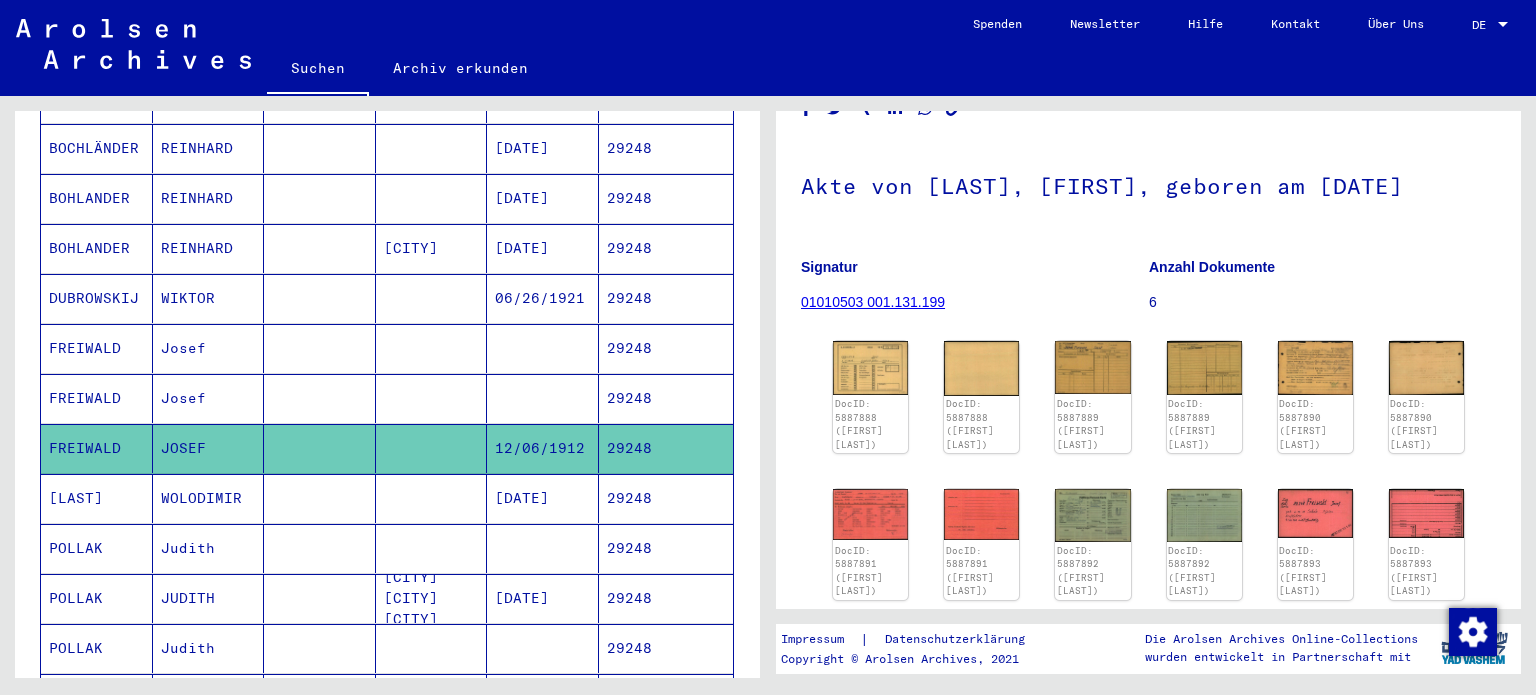 scroll, scrollTop: 100, scrollLeft: 0, axis: vertical 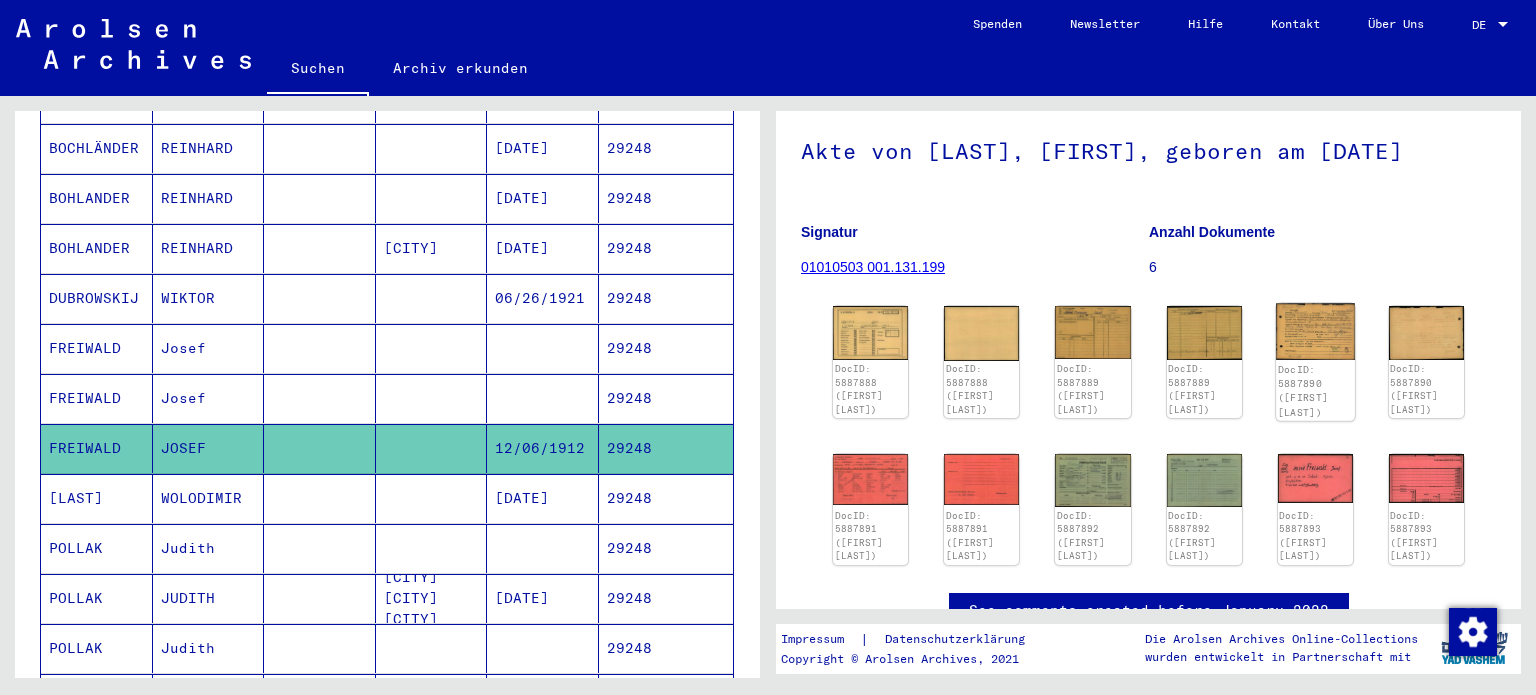 click 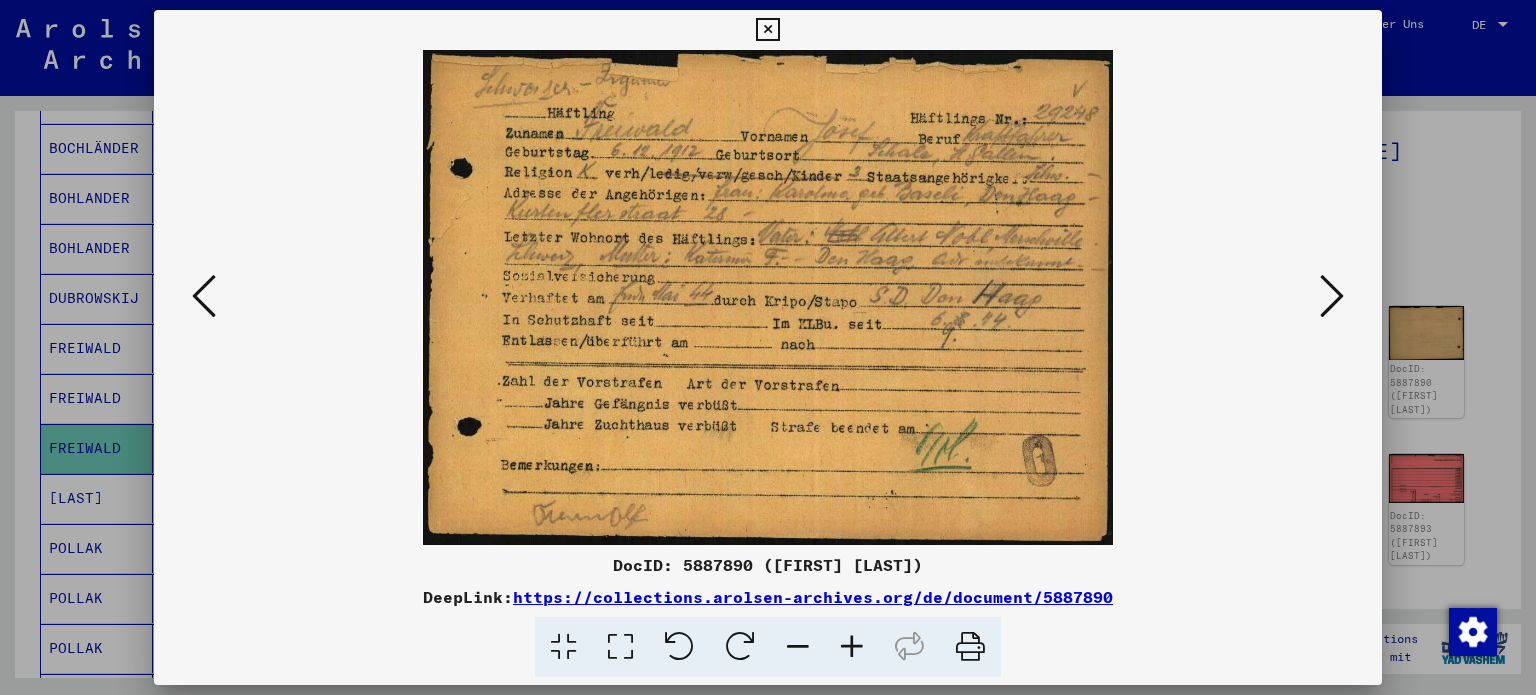 click at bounding box center (768, 347) 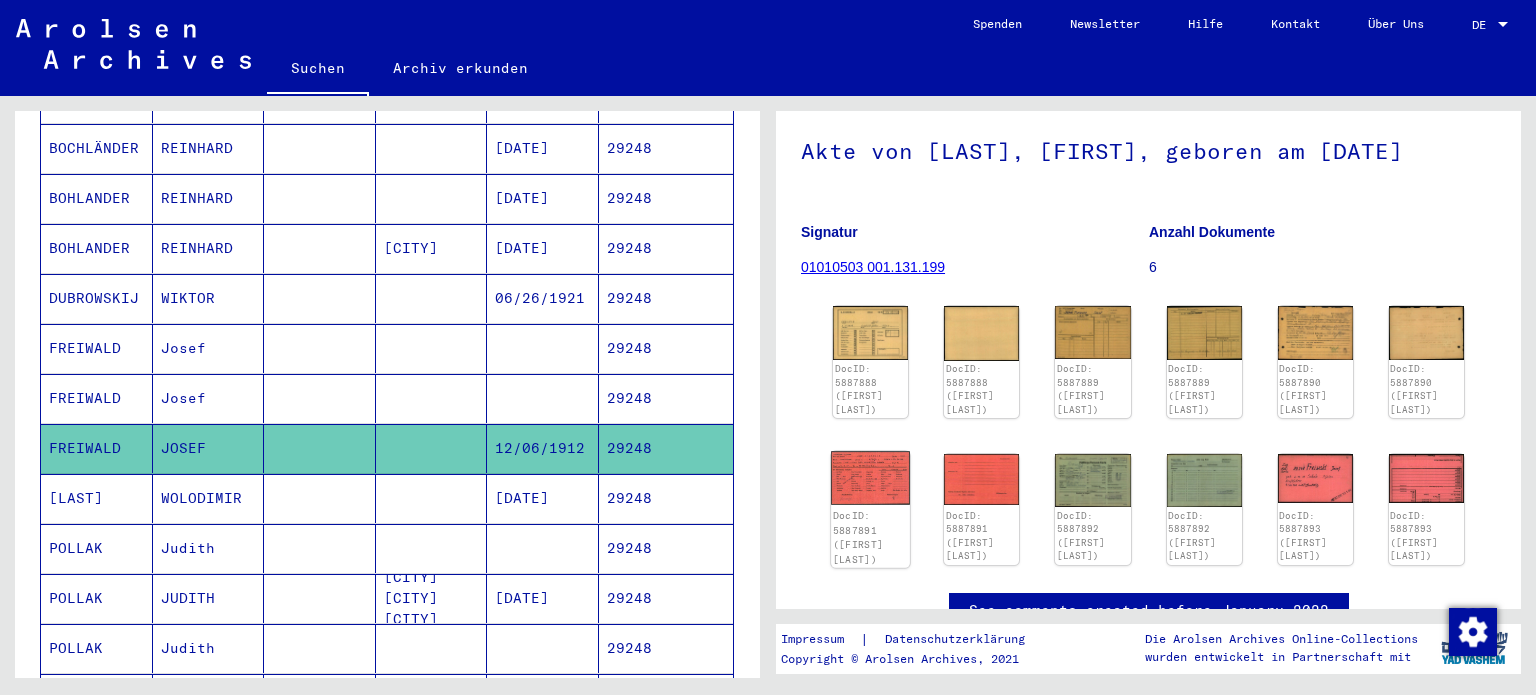 click 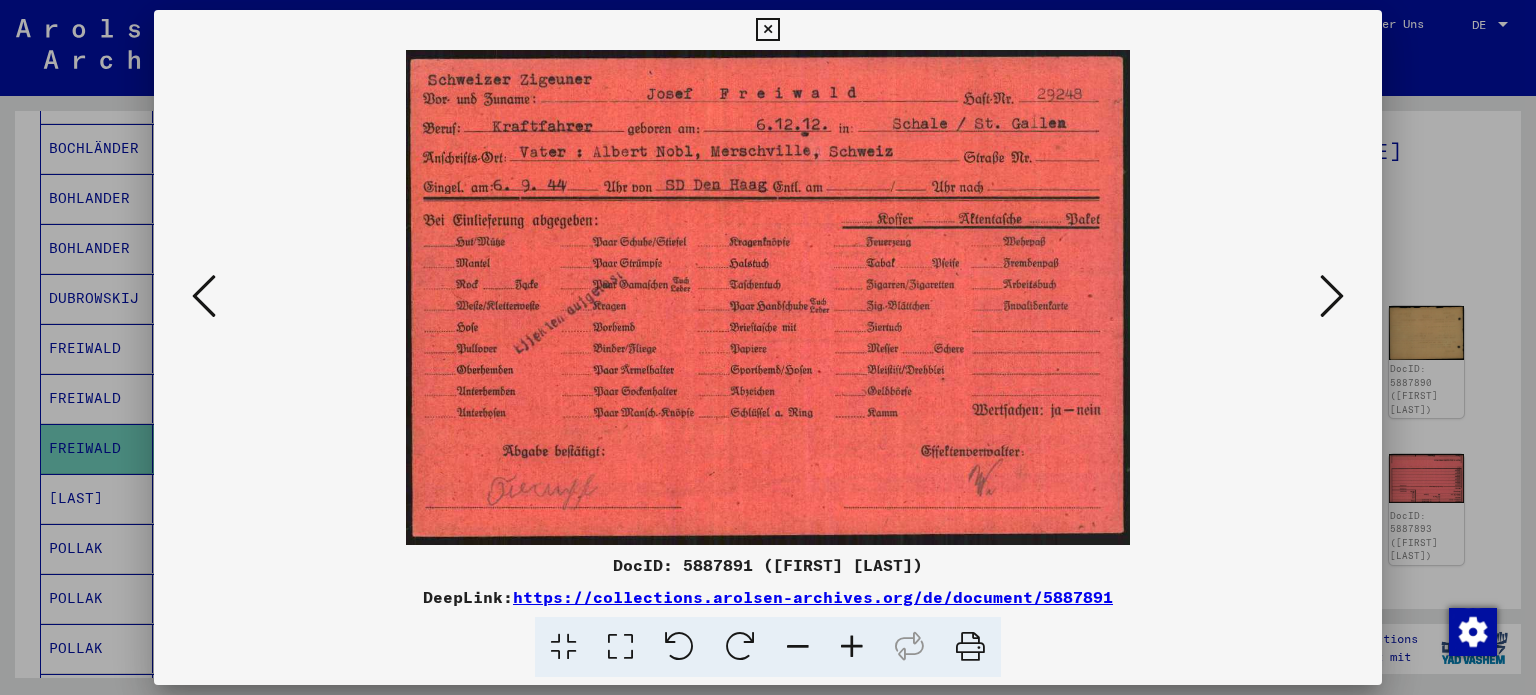 click at bounding box center [768, 347] 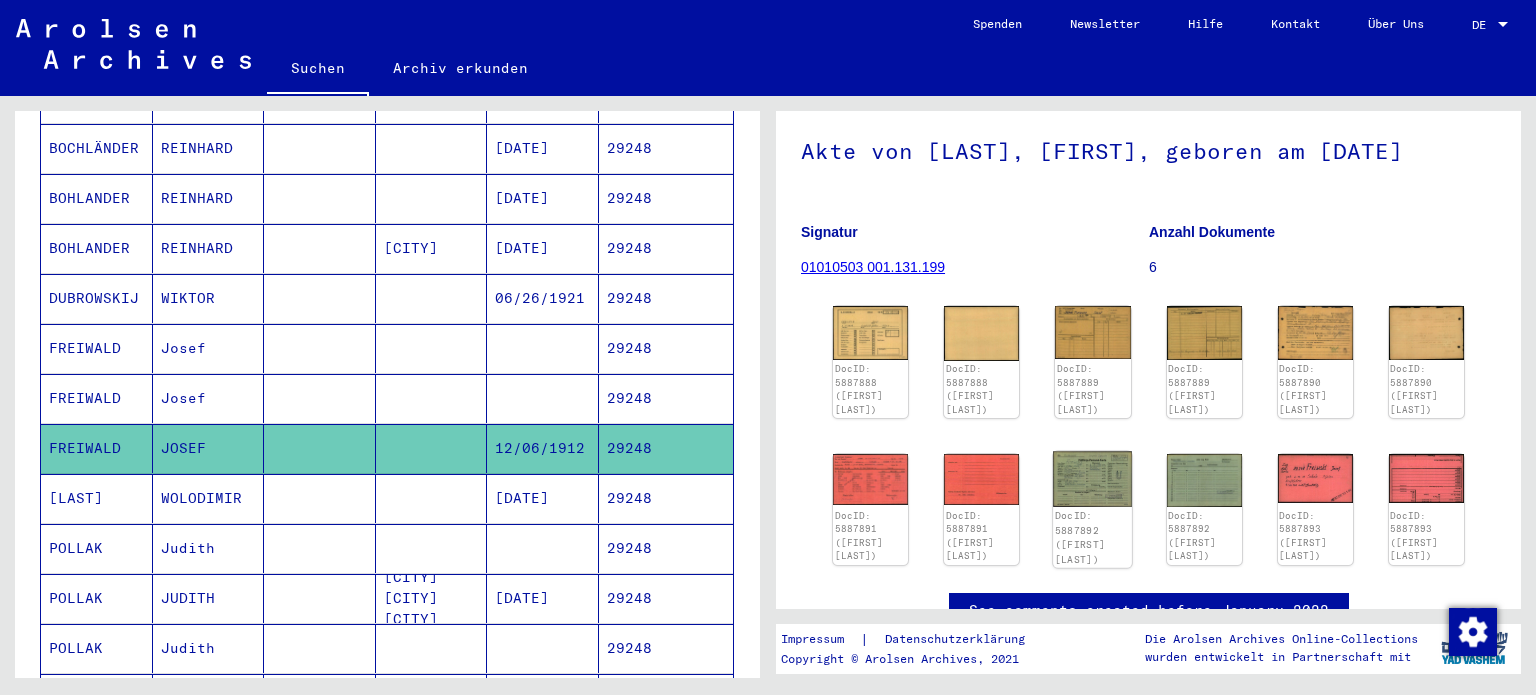 click 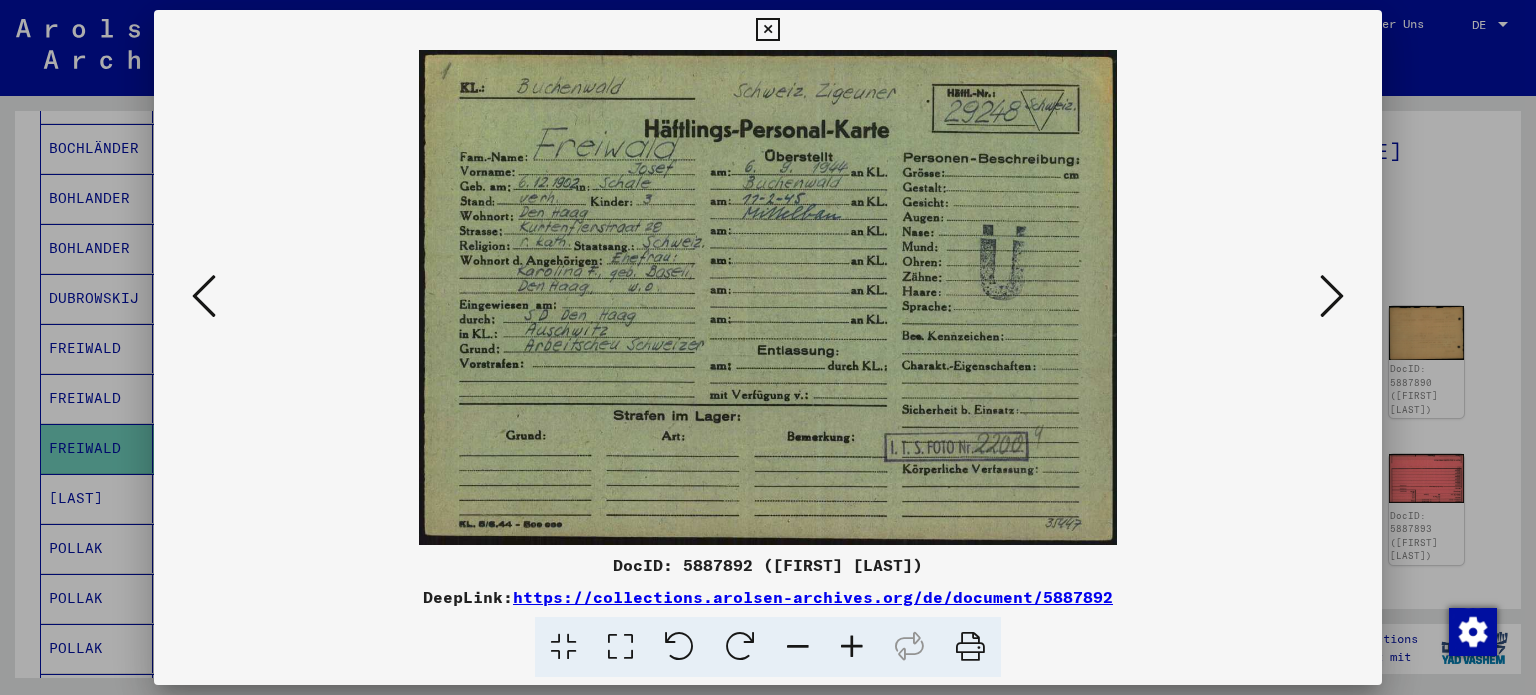 click at bounding box center [768, 347] 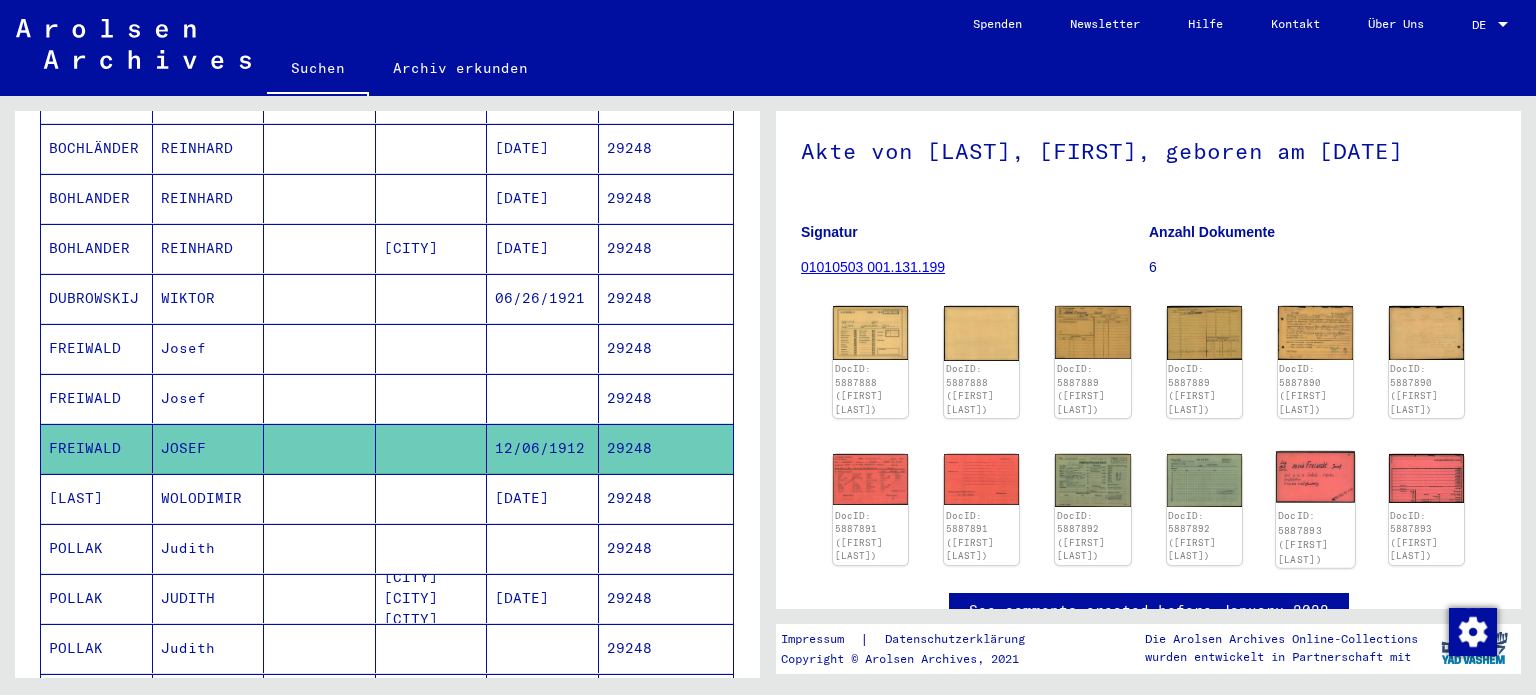 click 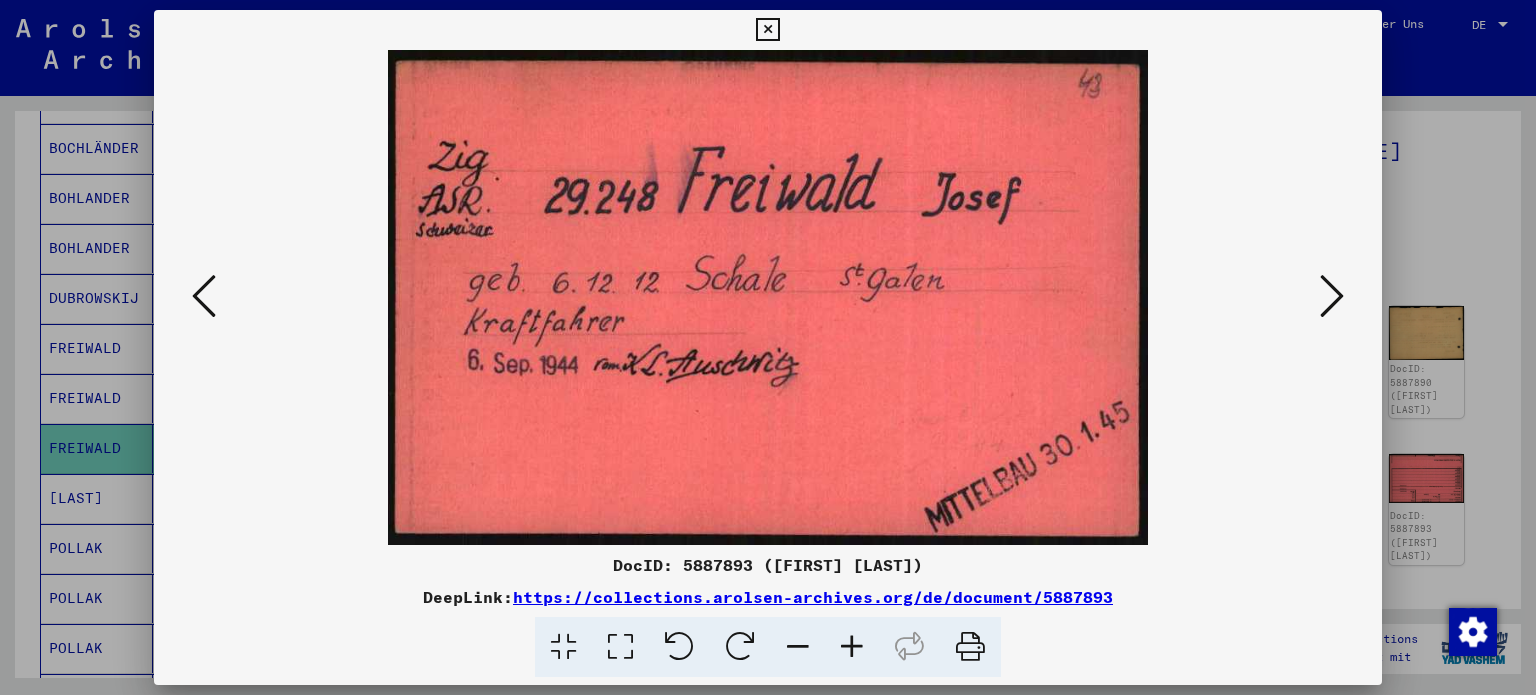 click at bounding box center (768, 347) 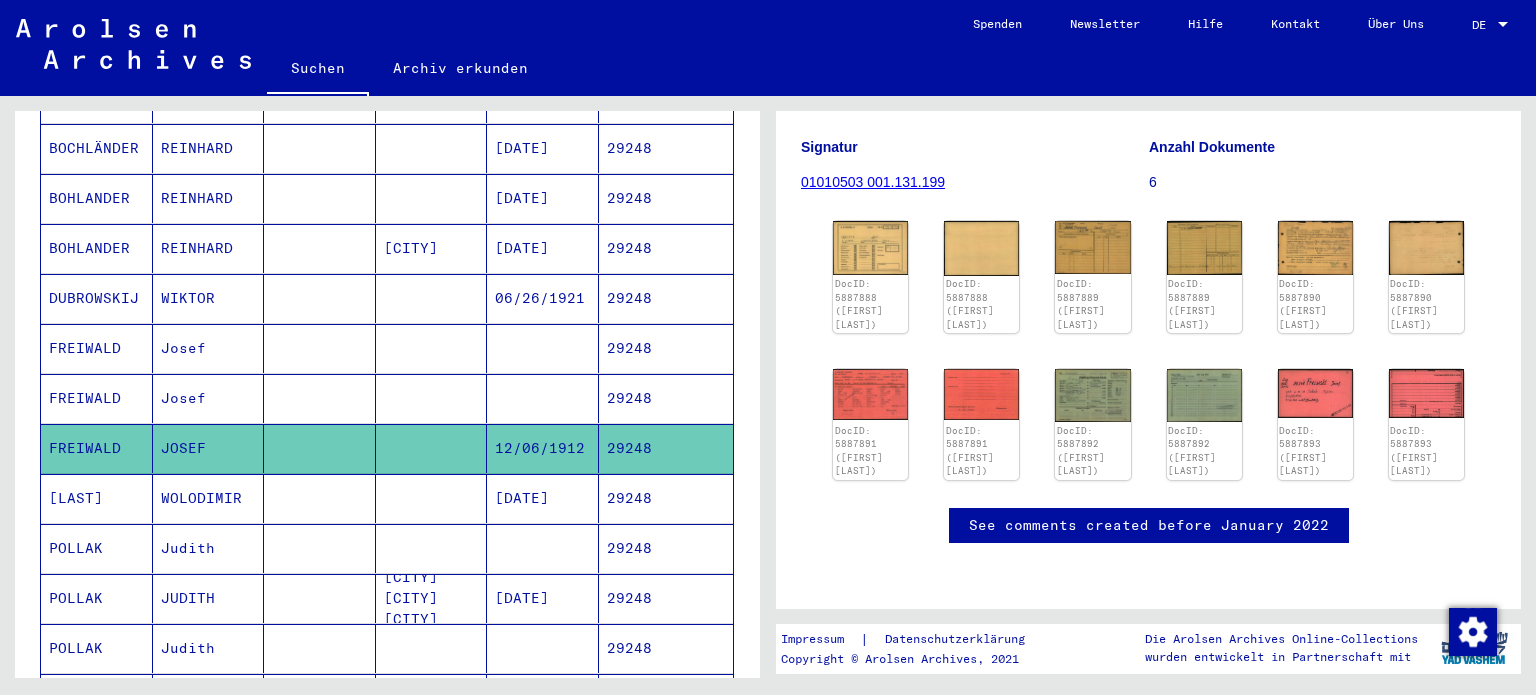 scroll, scrollTop: 400, scrollLeft: 0, axis: vertical 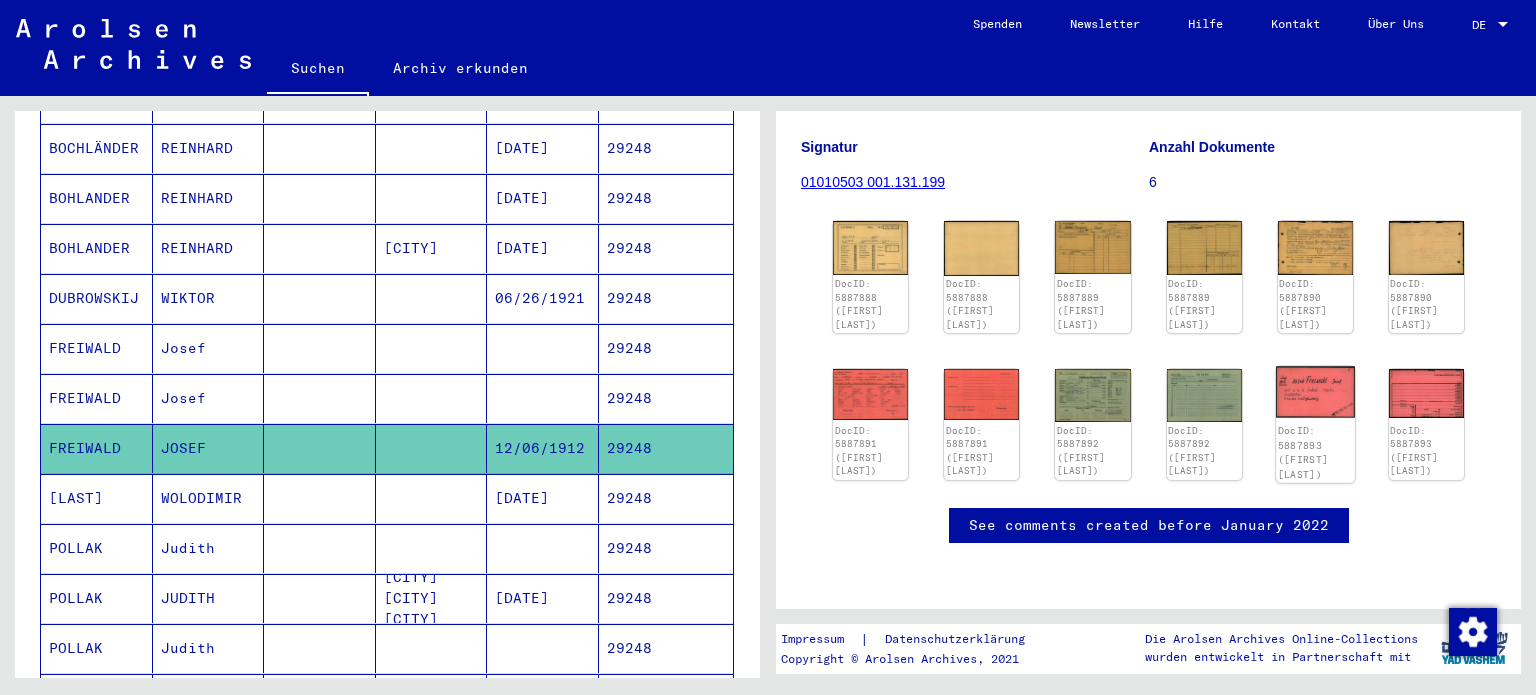 click 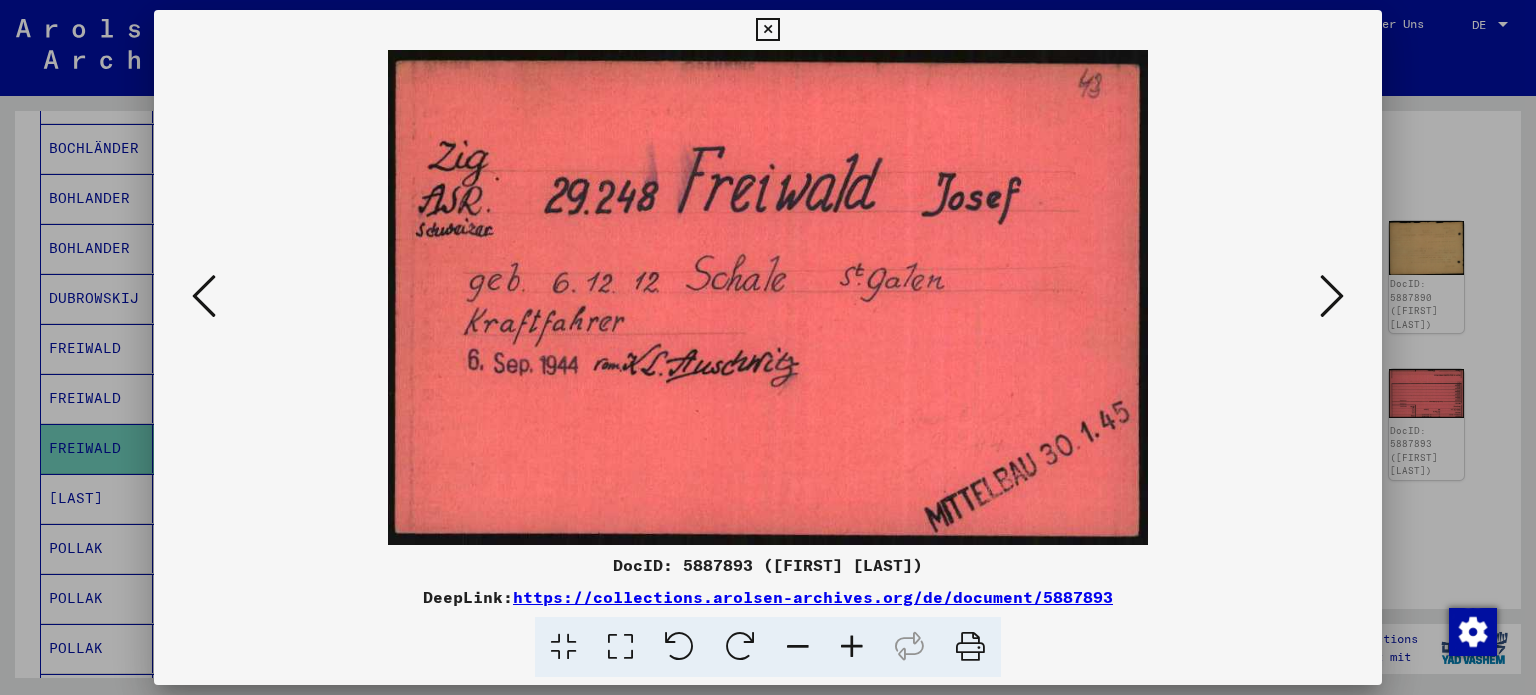 click at bounding box center (1332, 296) 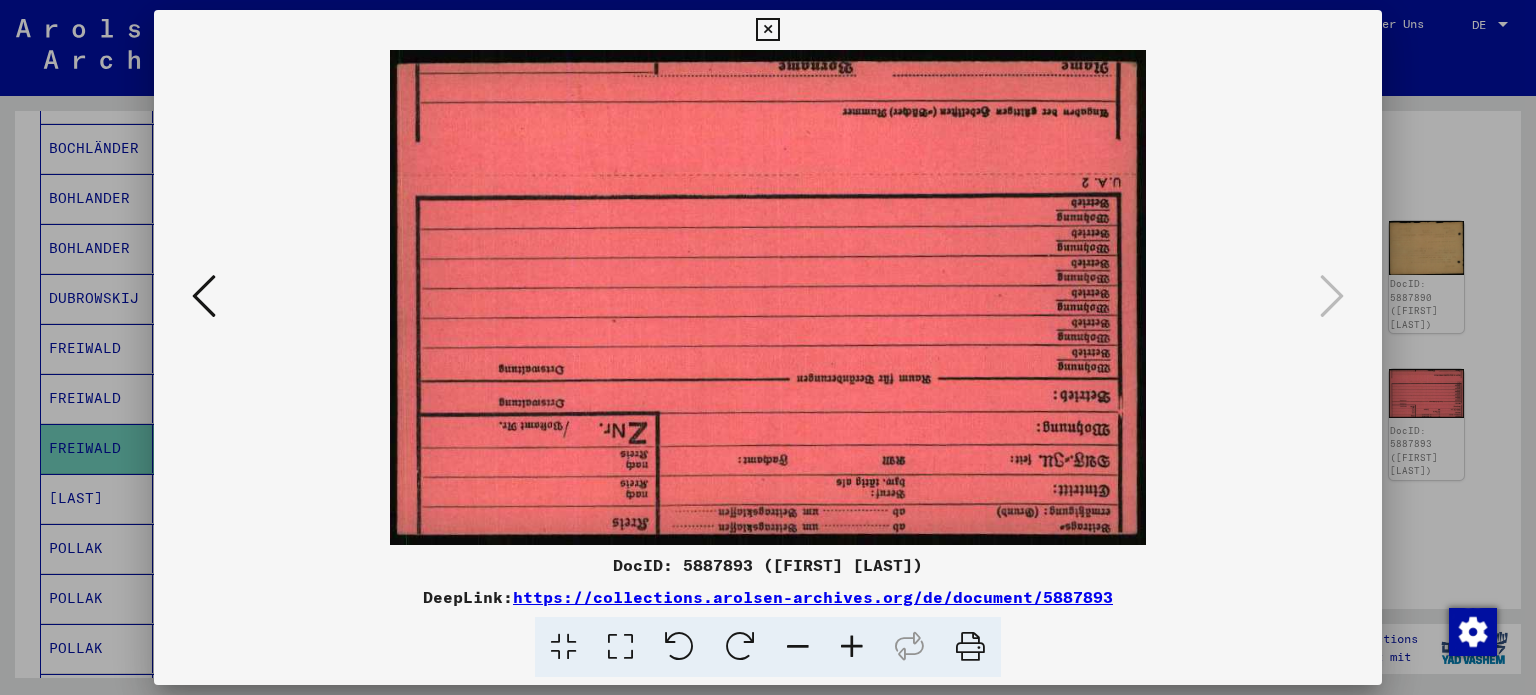 click at bounding box center [204, 297] 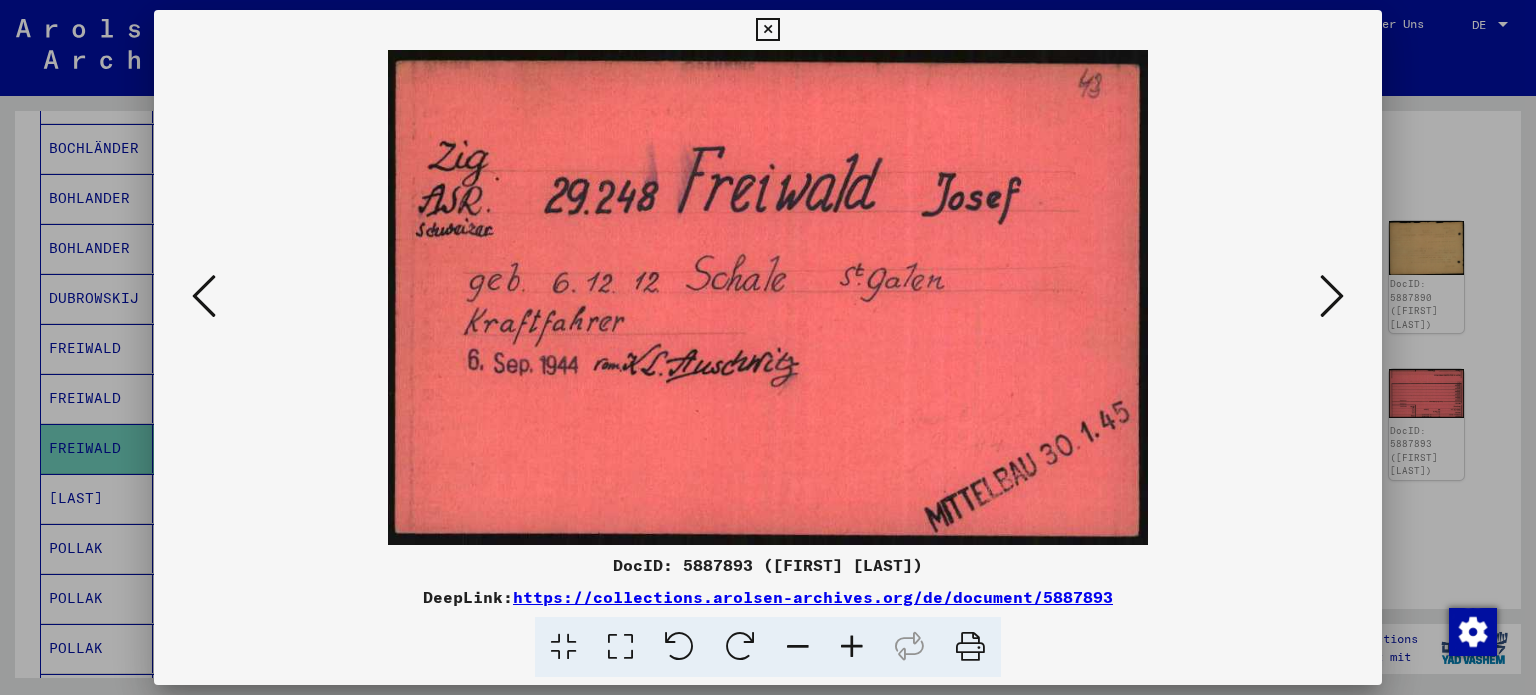 click at bounding box center [204, 297] 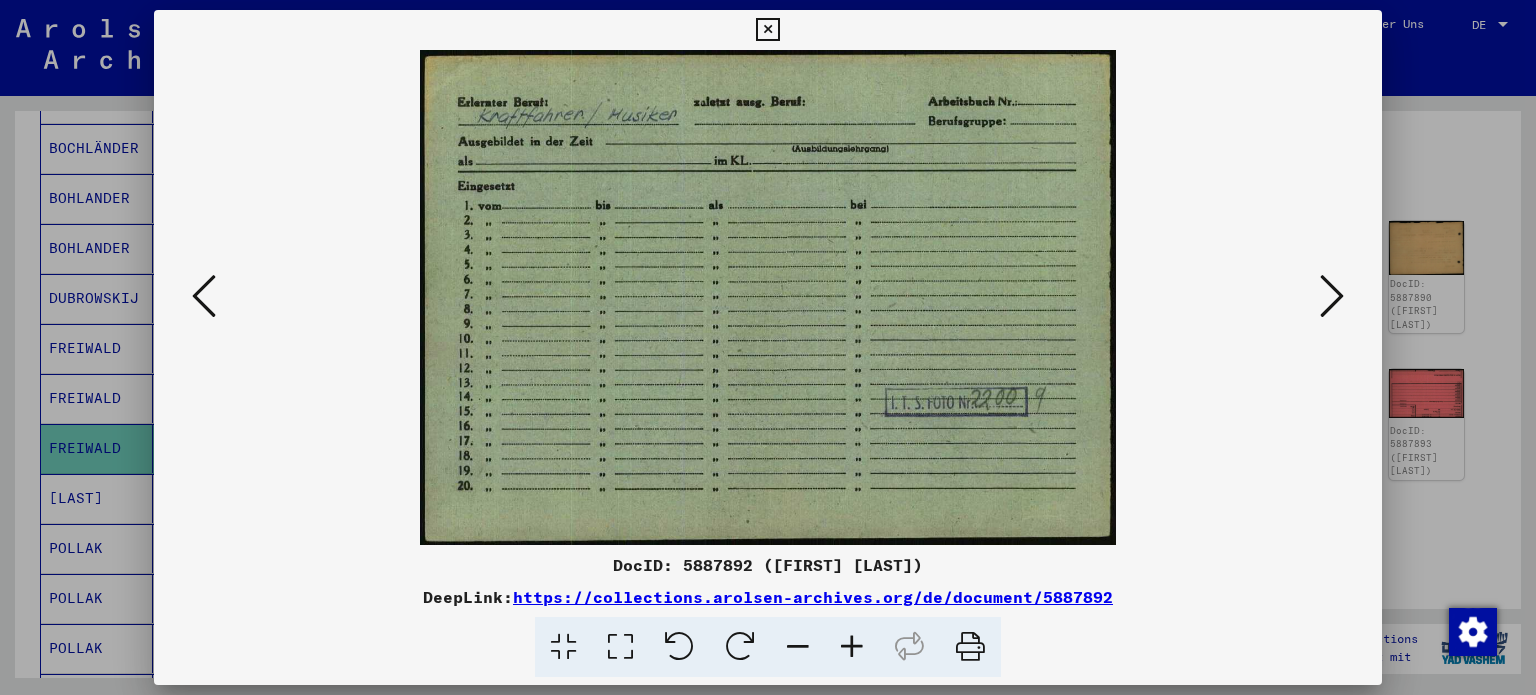 click at bounding box center [204, 297] 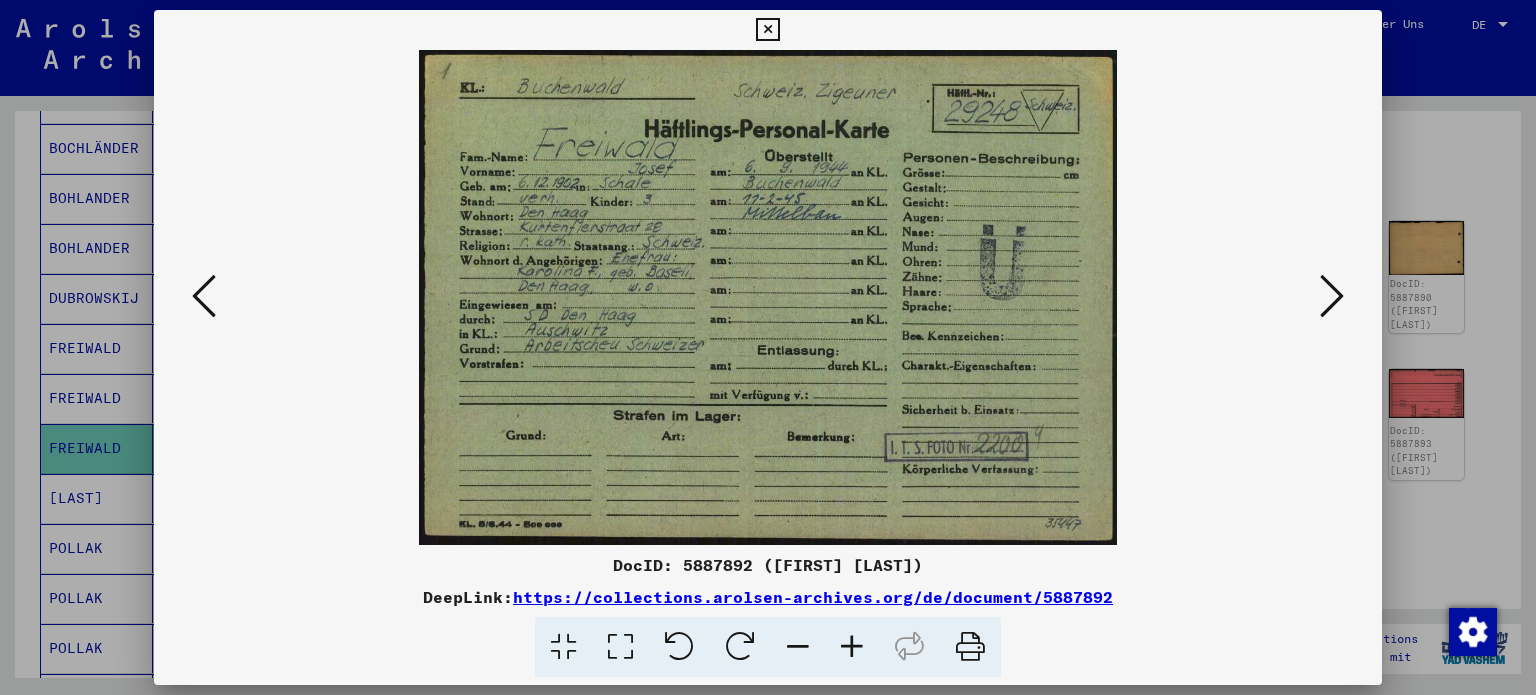 click at bounding box center (768, 347) 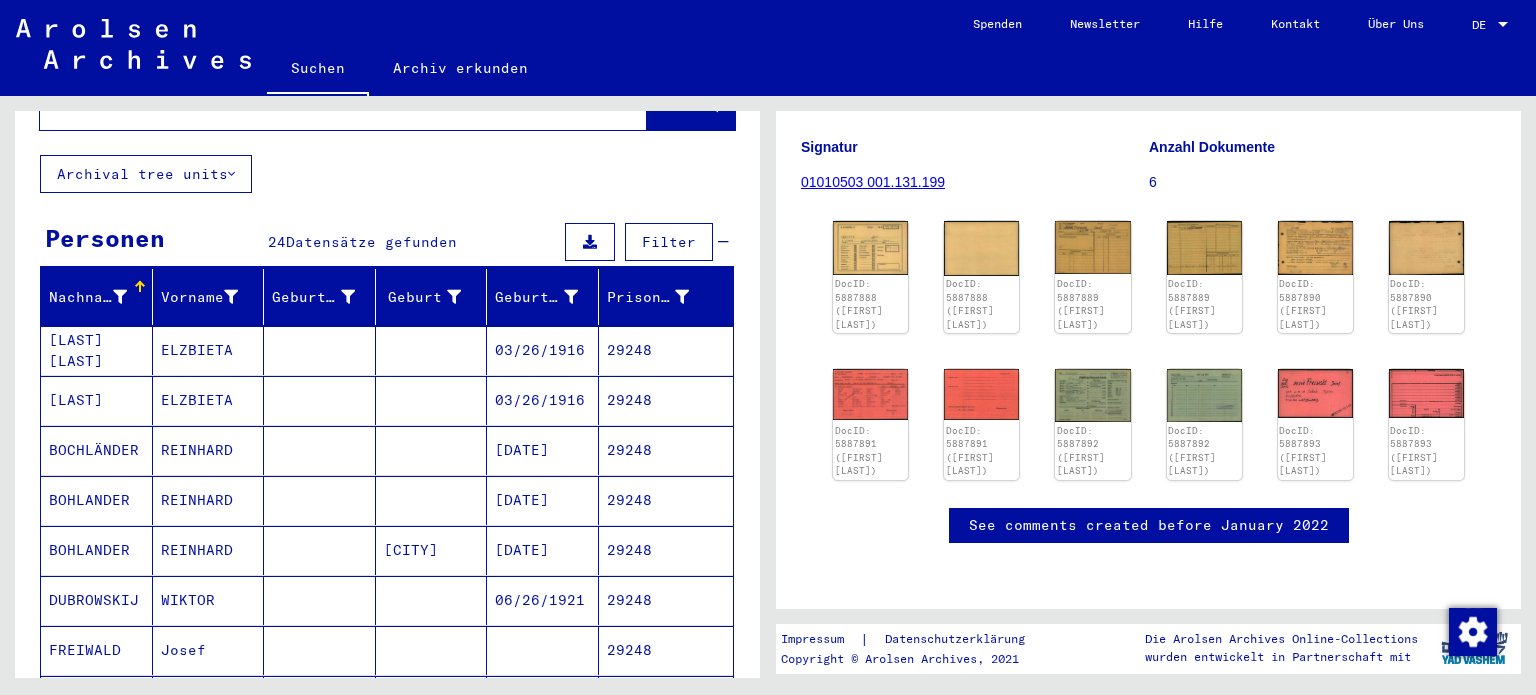 scroll, scrollTop: 0, scrollLeft: 0, axis: both 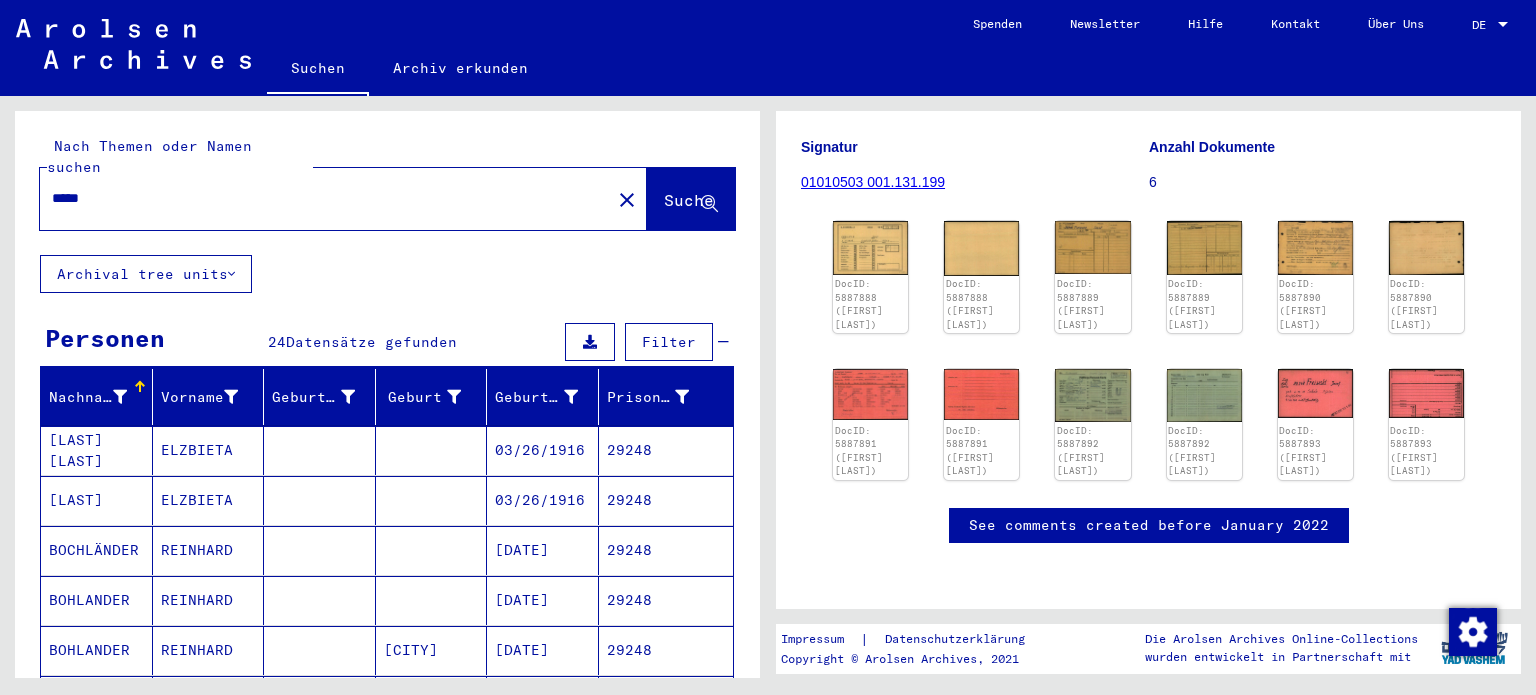 drag, startPoint x: 130, startPoint y: 183, endPoint x: 0, endPoint y: 131, distance: 140.01428 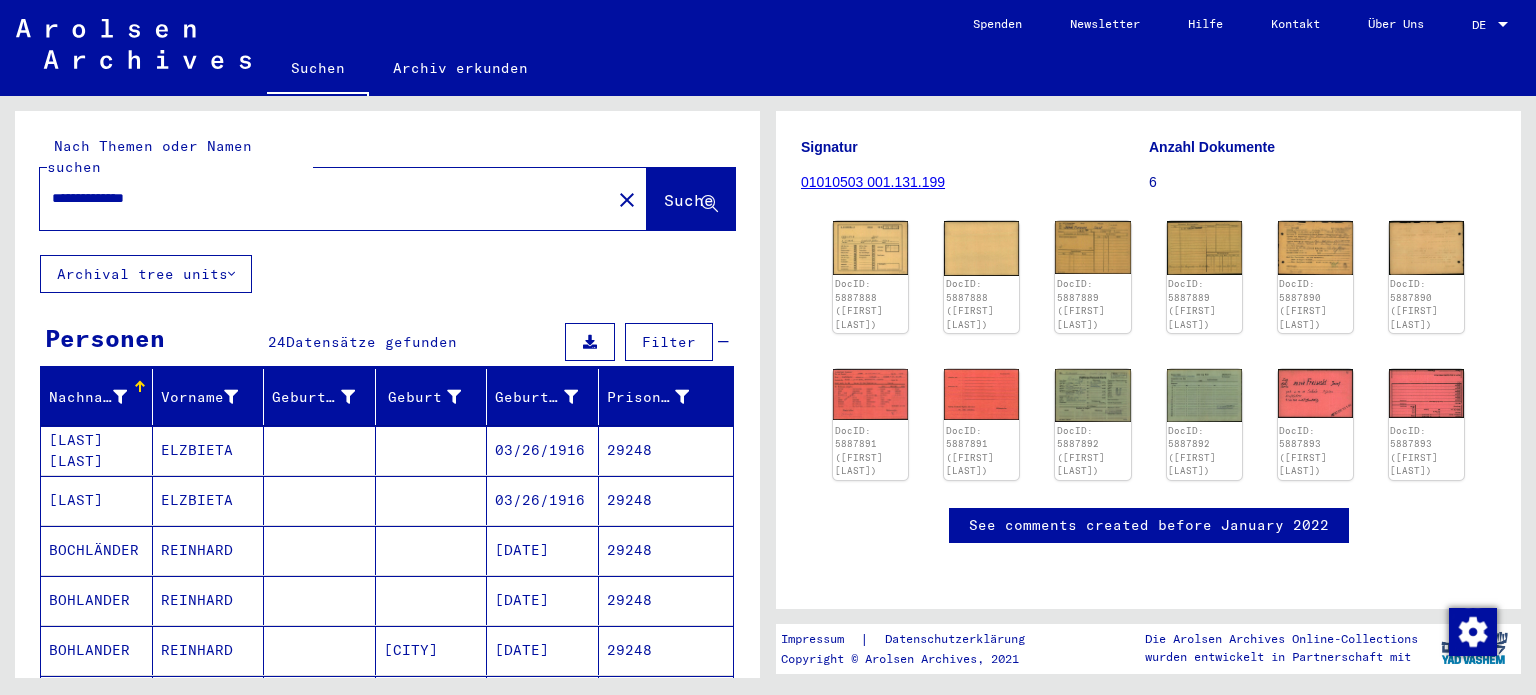 type on "**********" 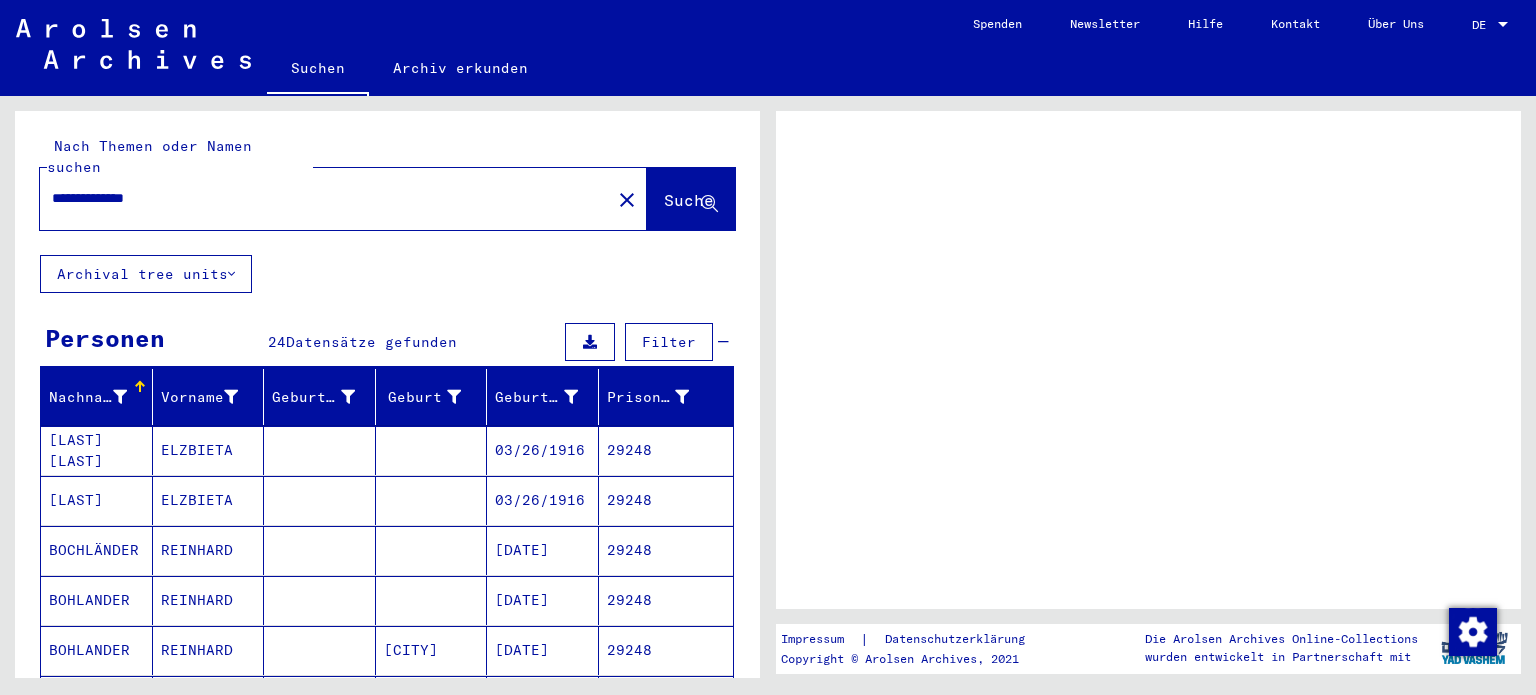 scroll, scrollTop: 0, scrollLeft: 0, axis: both 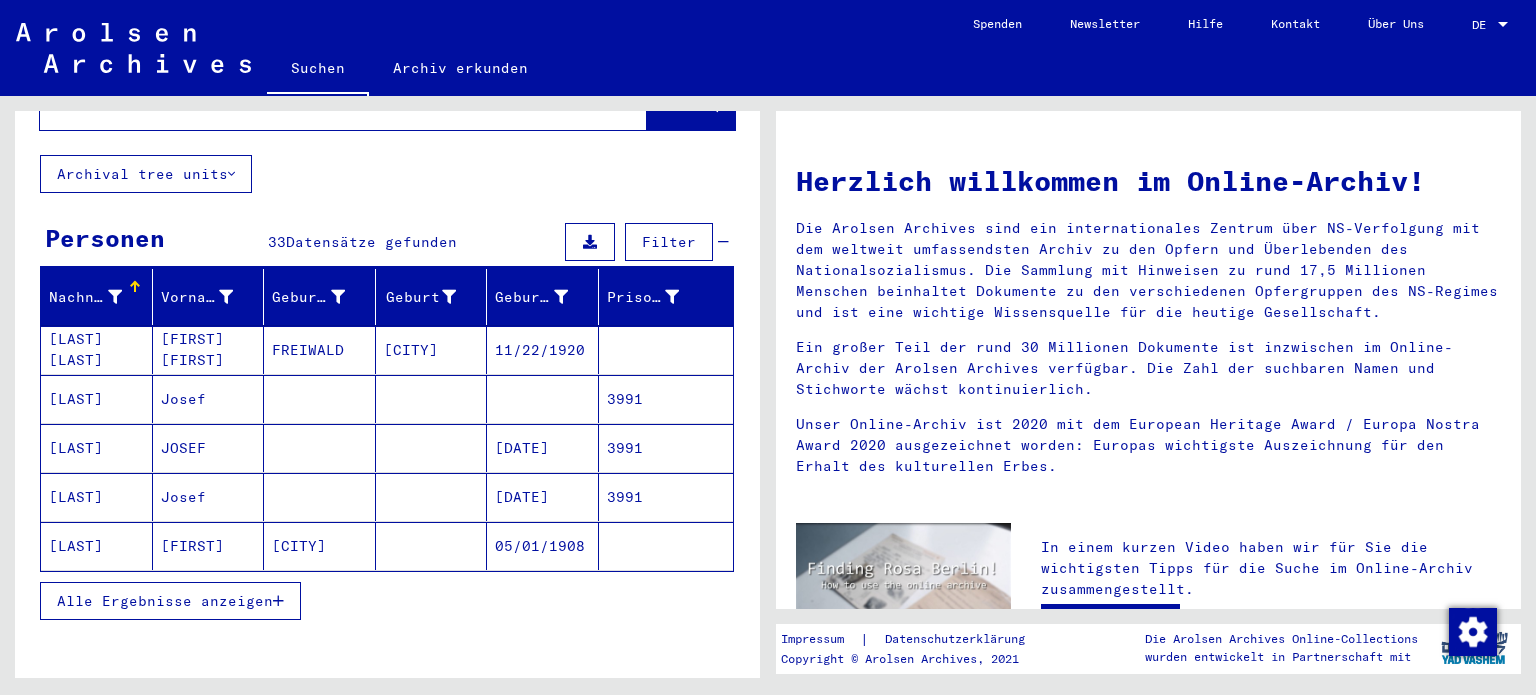 click at bounding box center [278, 601] 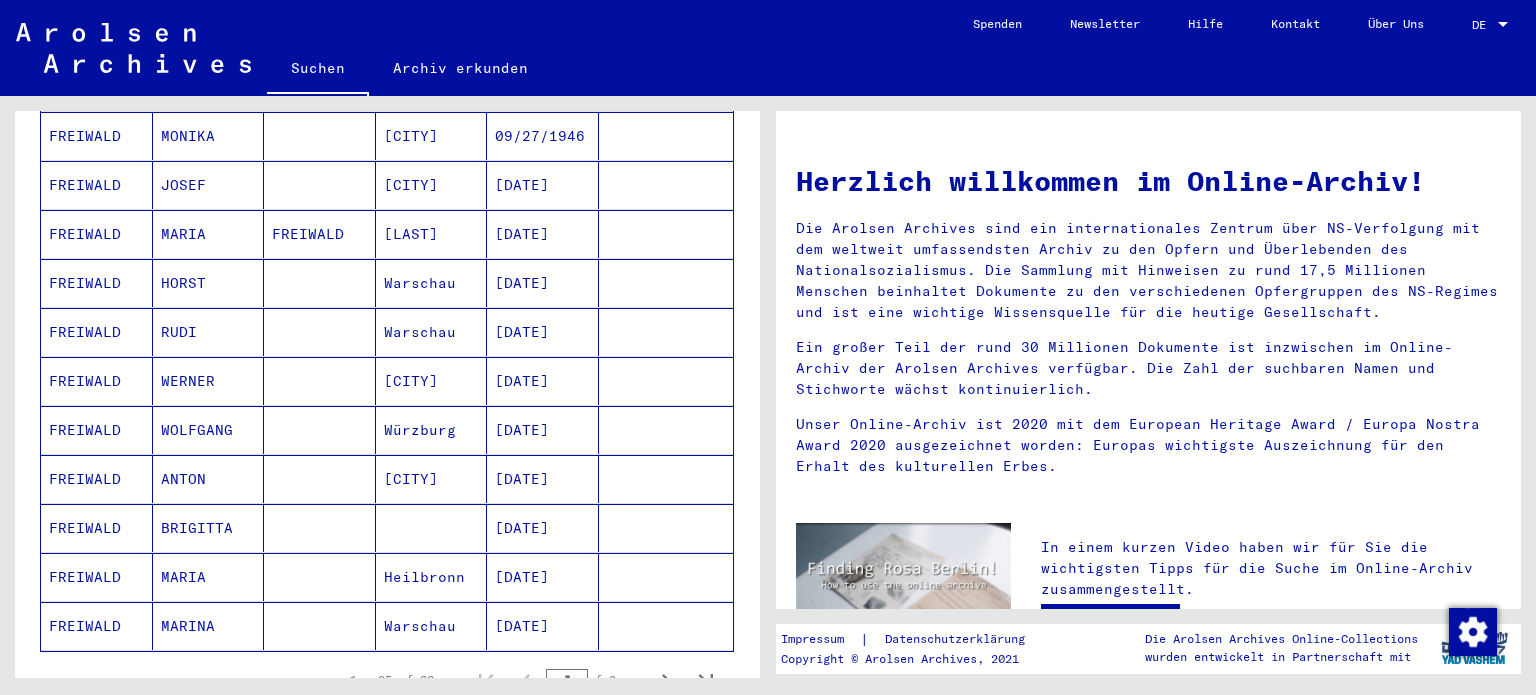 scroll, scrollTop: 1100, scrollLeft: 0, axis: vertical 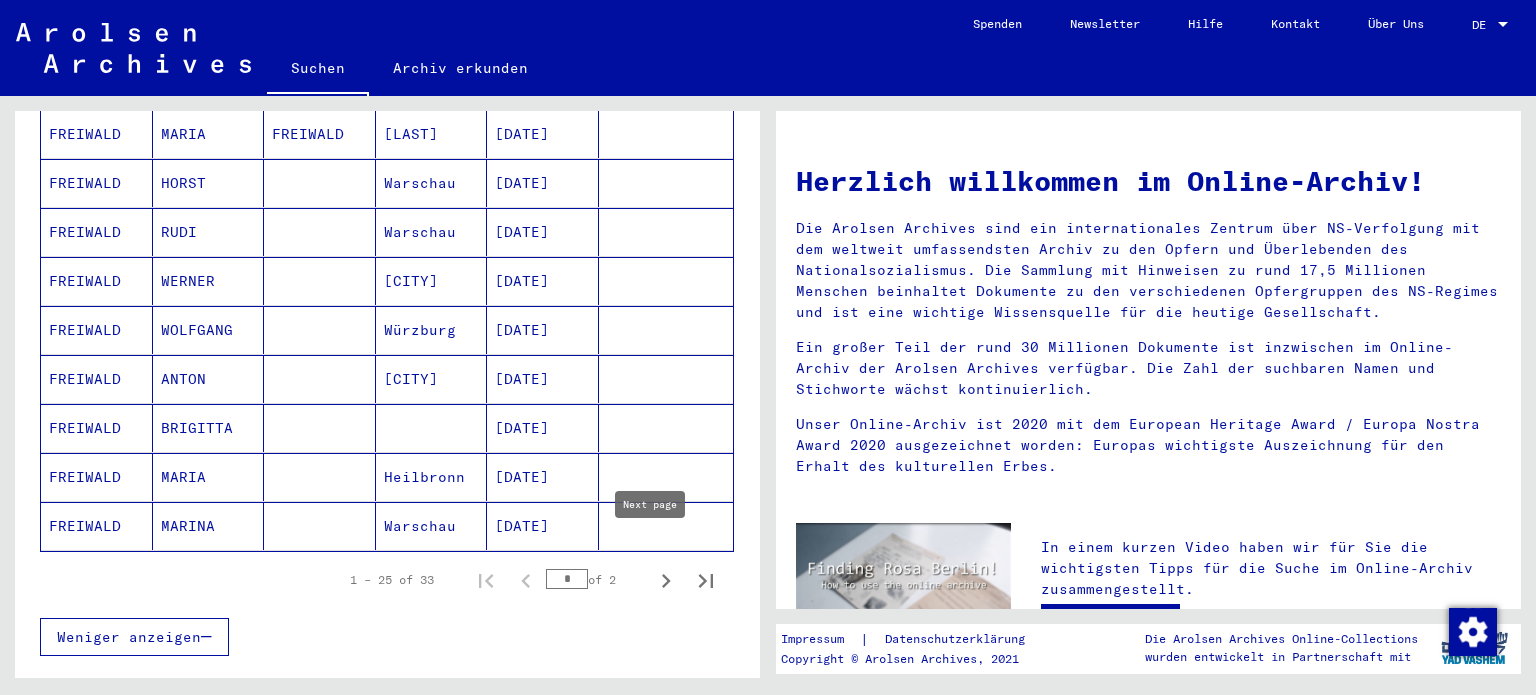click 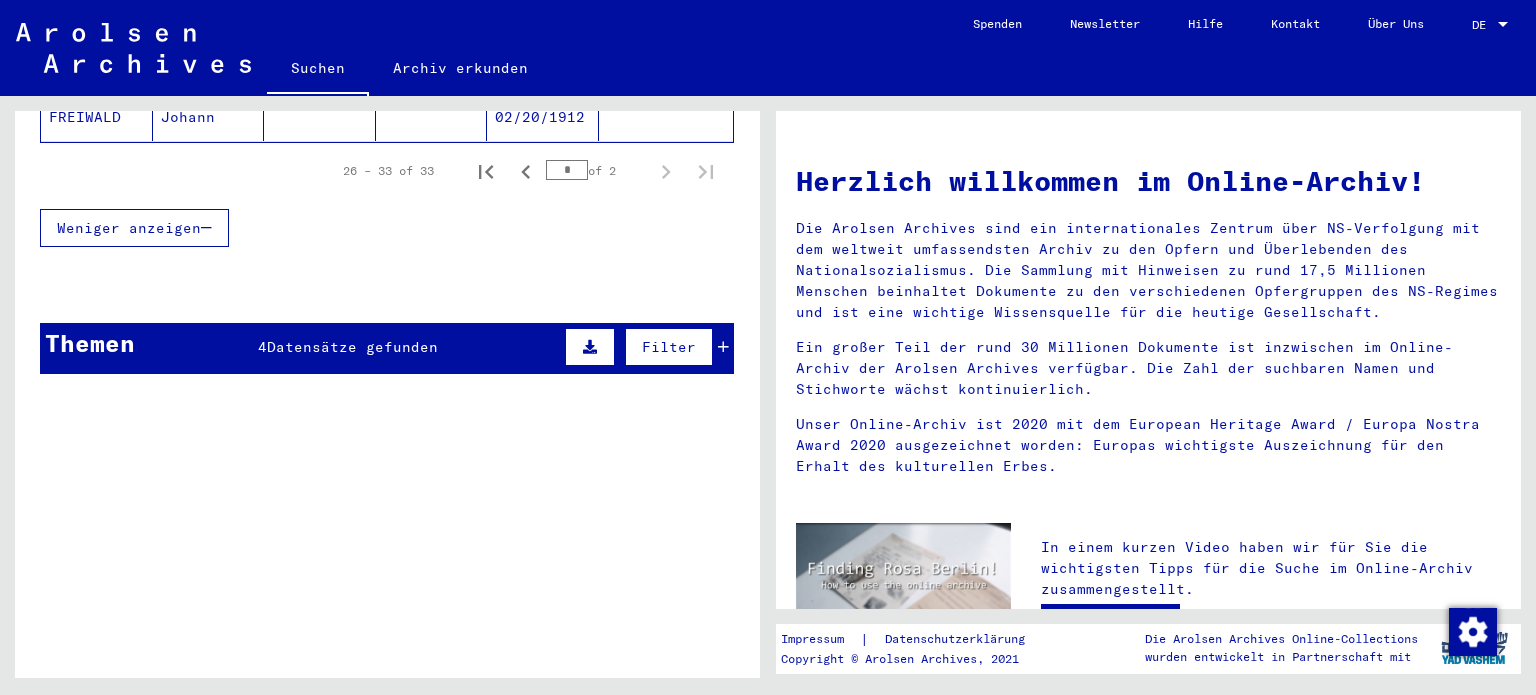 scroll, scrollTop: 591, scrollLeft: 0, axis: vertical 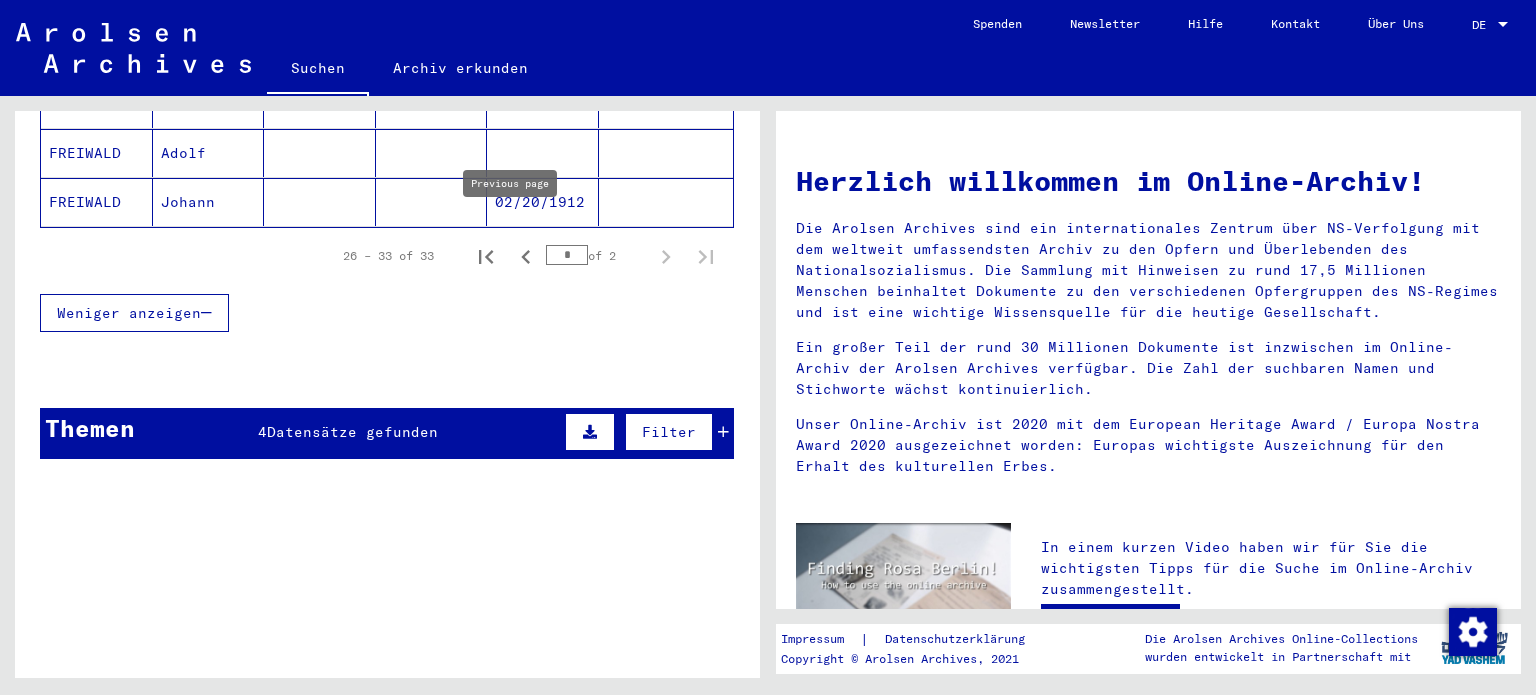 click 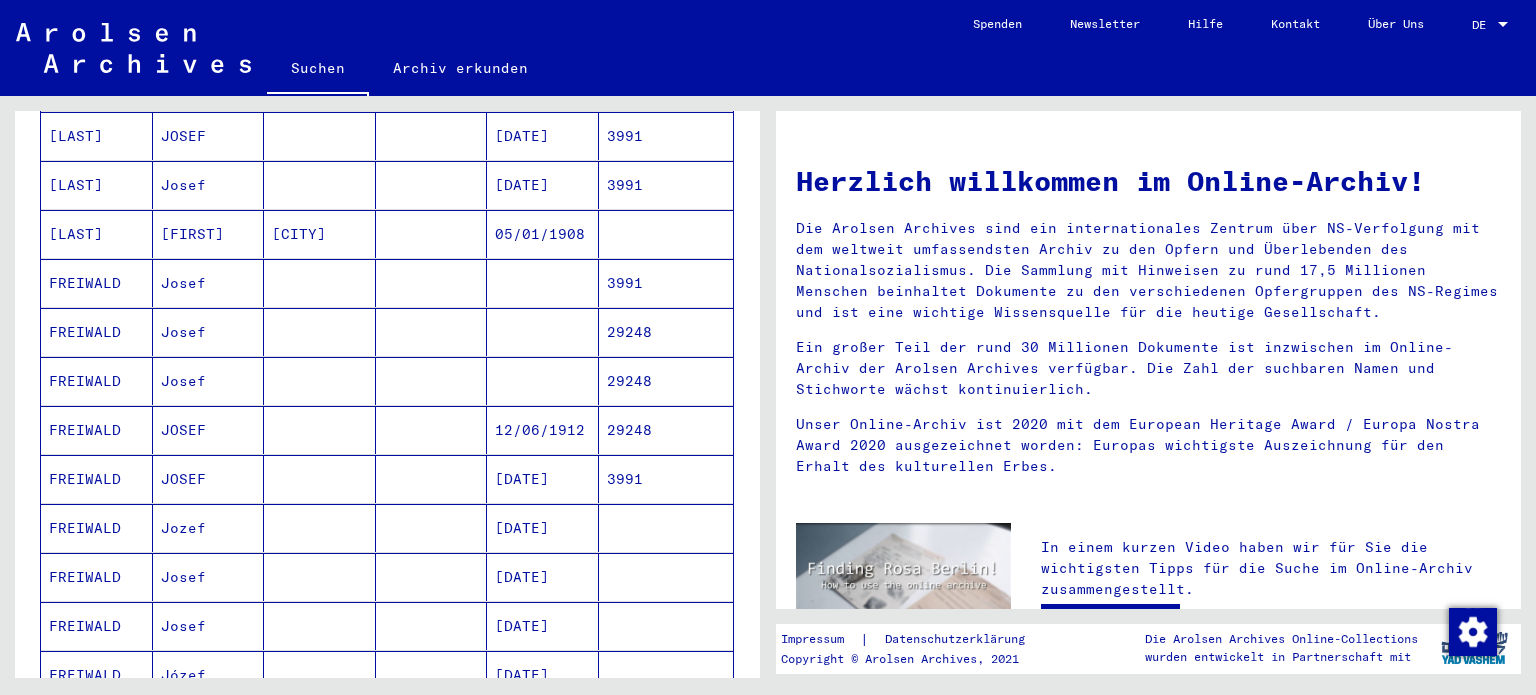 scroll, scrollTop: 0, scrollLeft: 0, axis: both 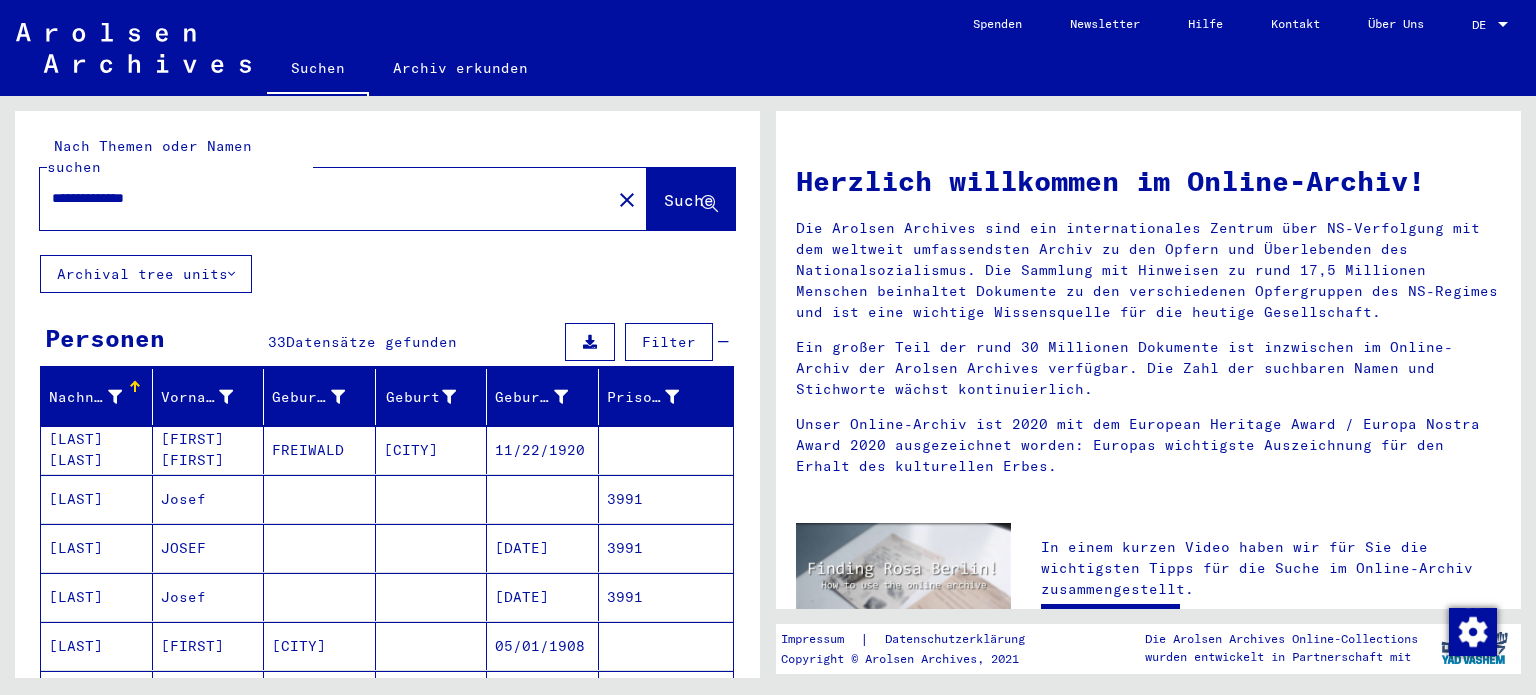 click on "**********" at bounding box center [319, 198] 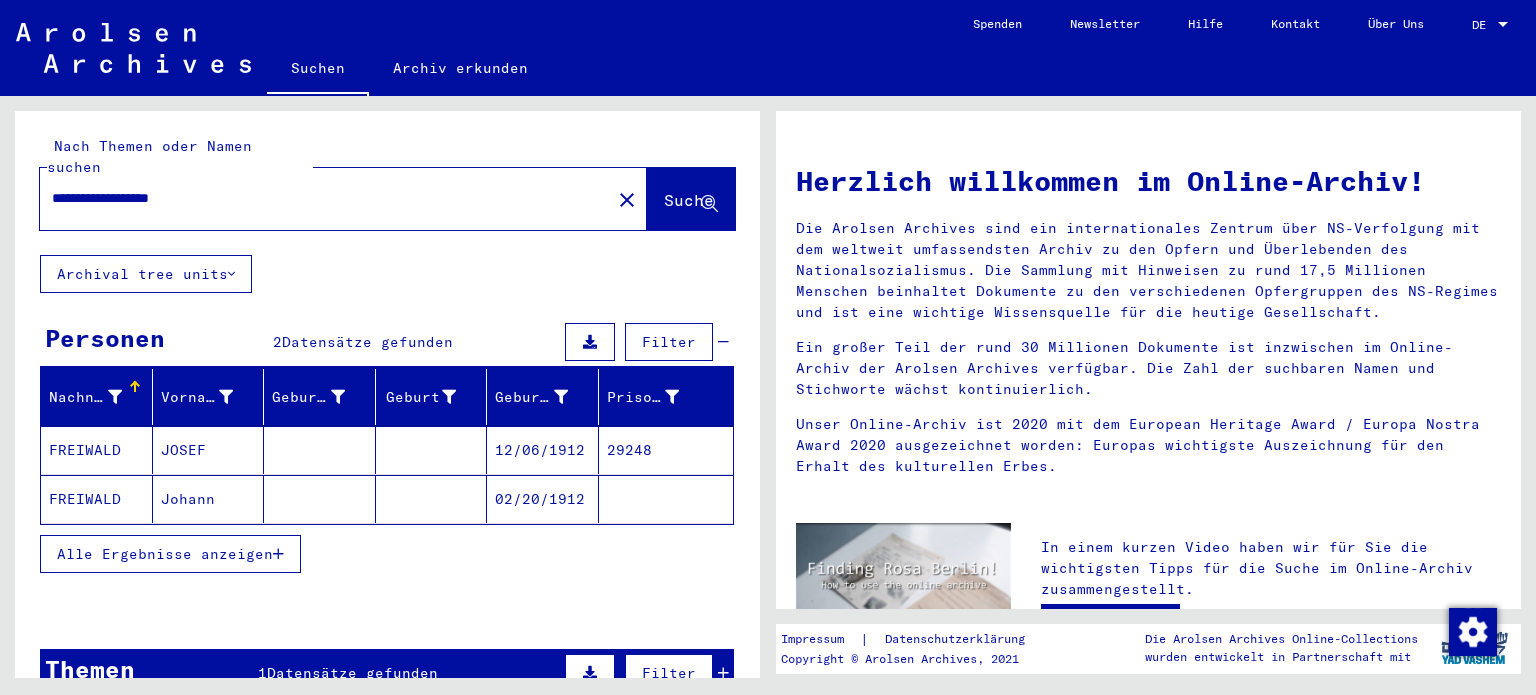 click on "29248" at bounding box center [666, 499] 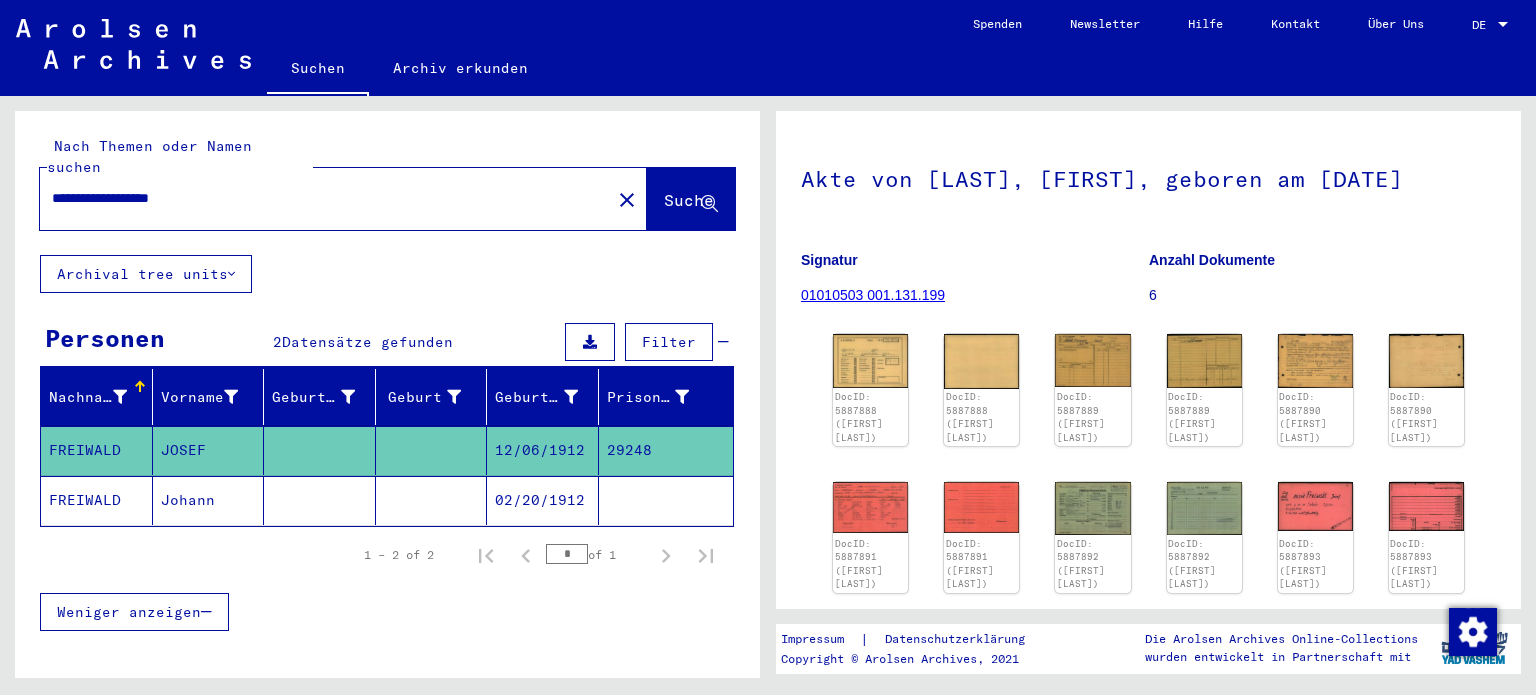 scroll, scrollTop: 200, scrollLeft: 0, axis: vertical 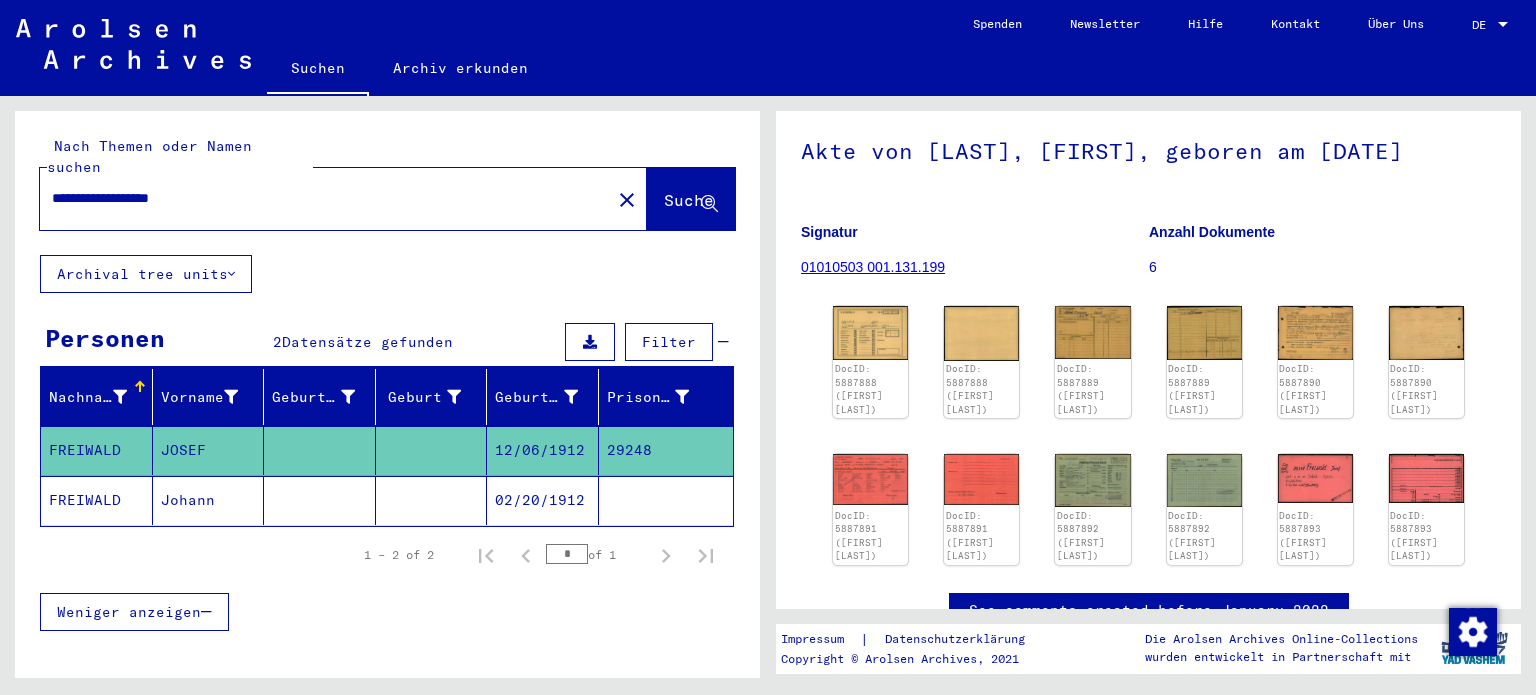 click on "**********" at bounding box center [325, 198] 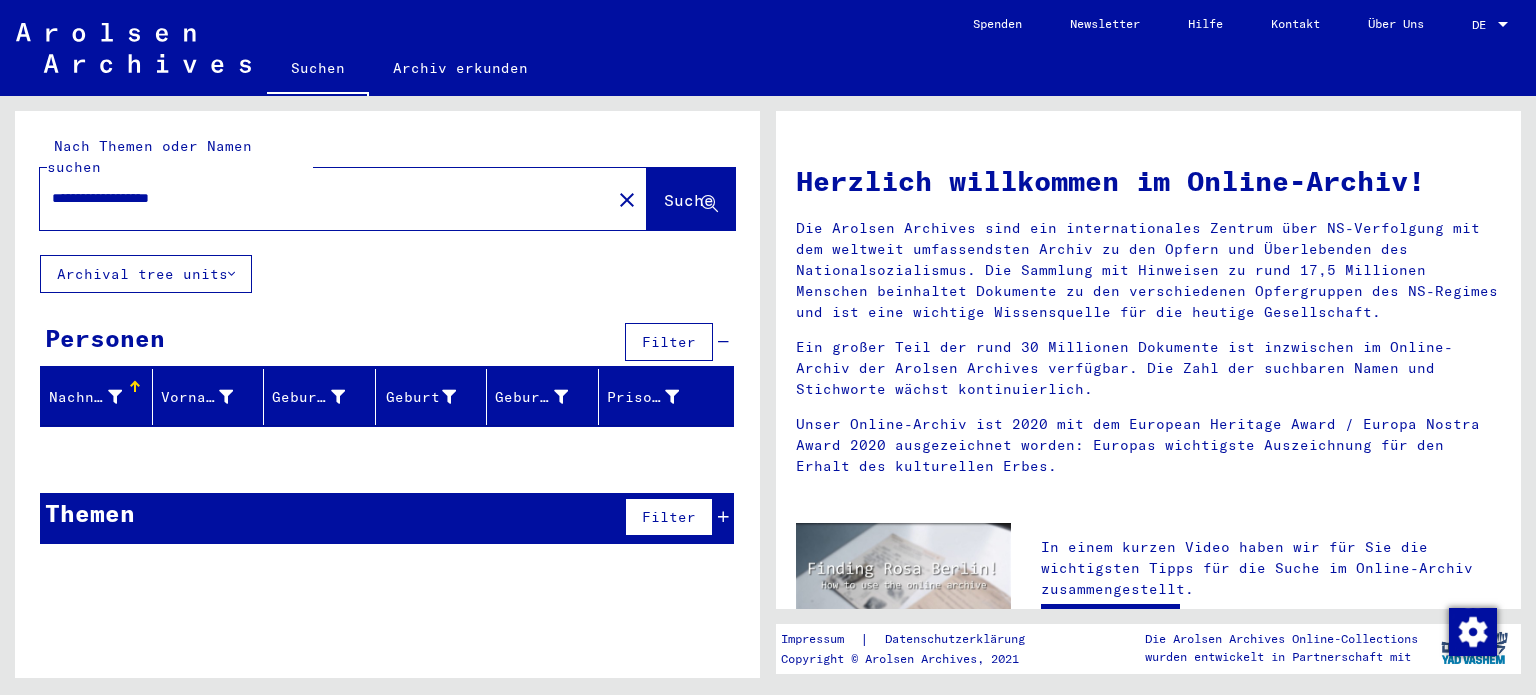 type on "**********" 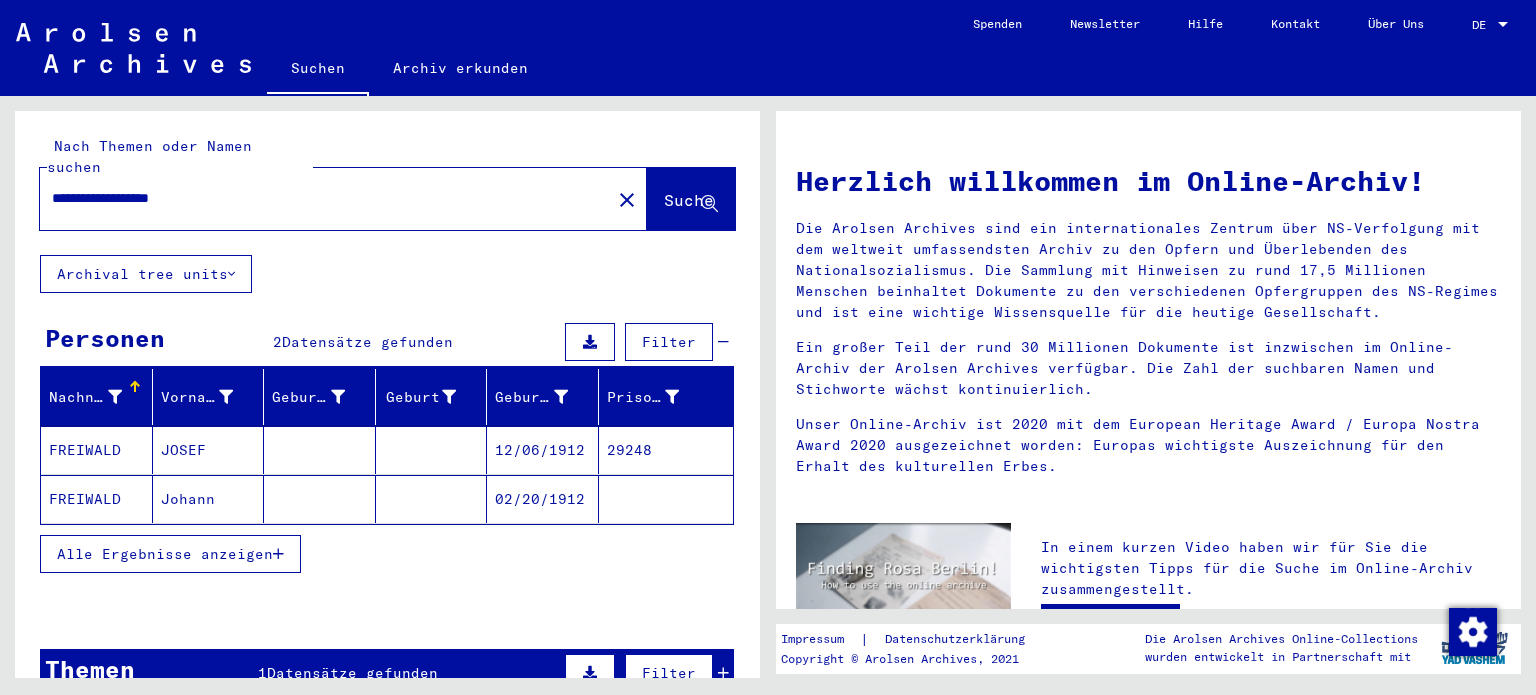 click on "29248" at bounding box center [666, 499] 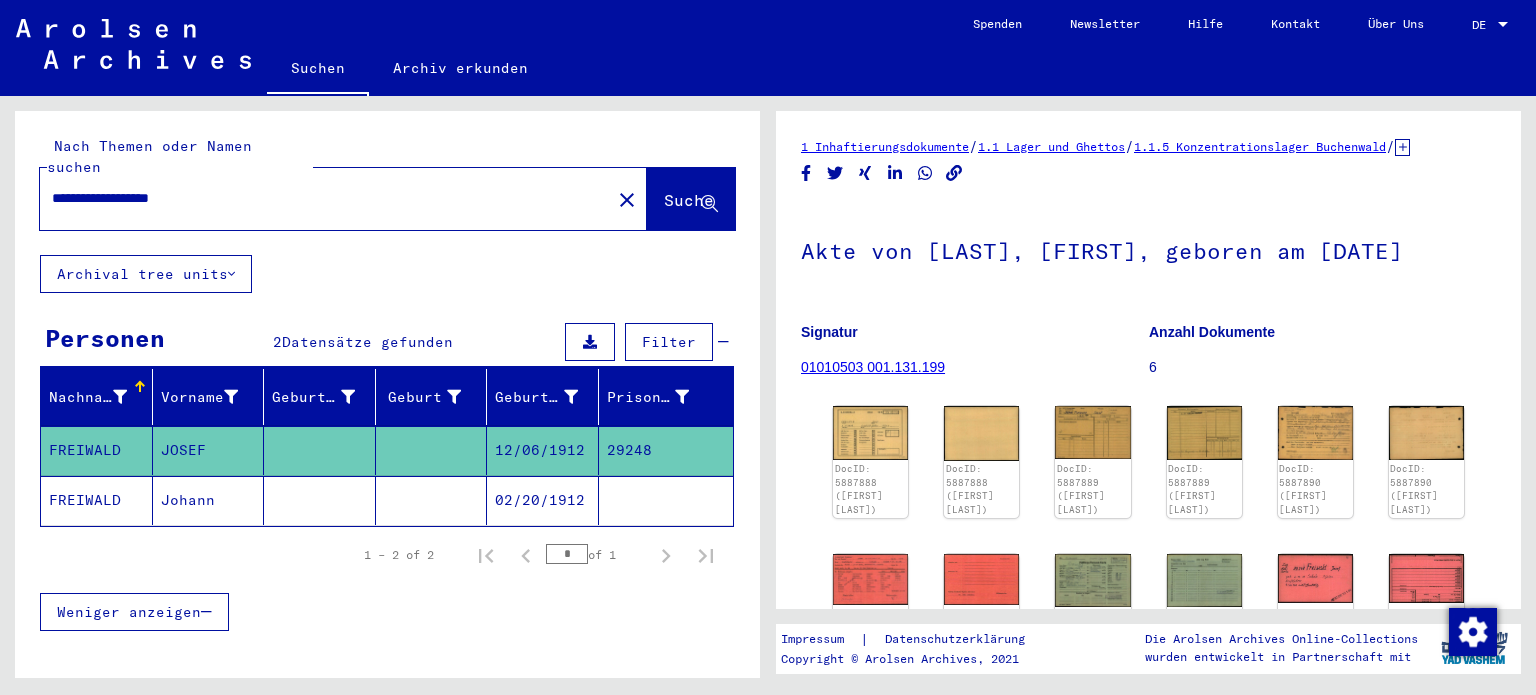 scroll, scrollTop: 0, scrollLeft: 0, axis: both 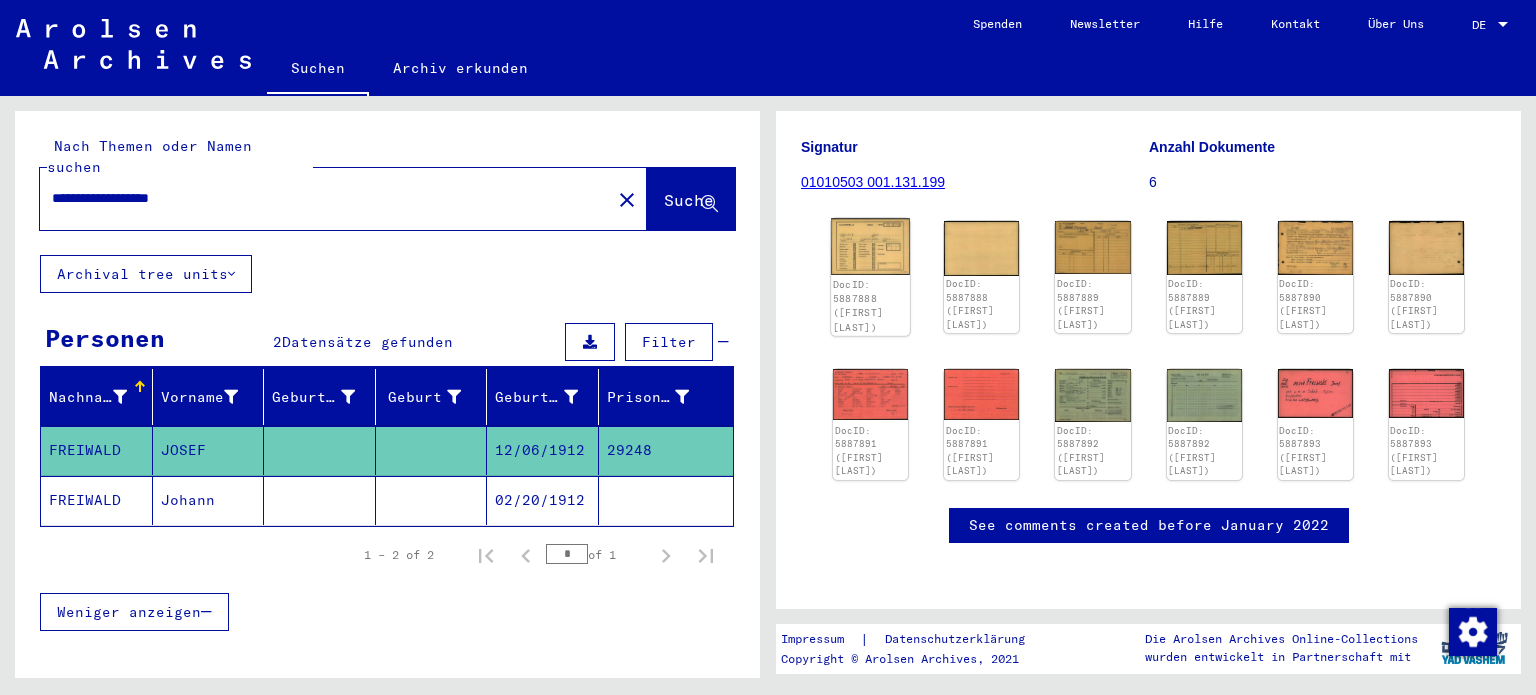 click 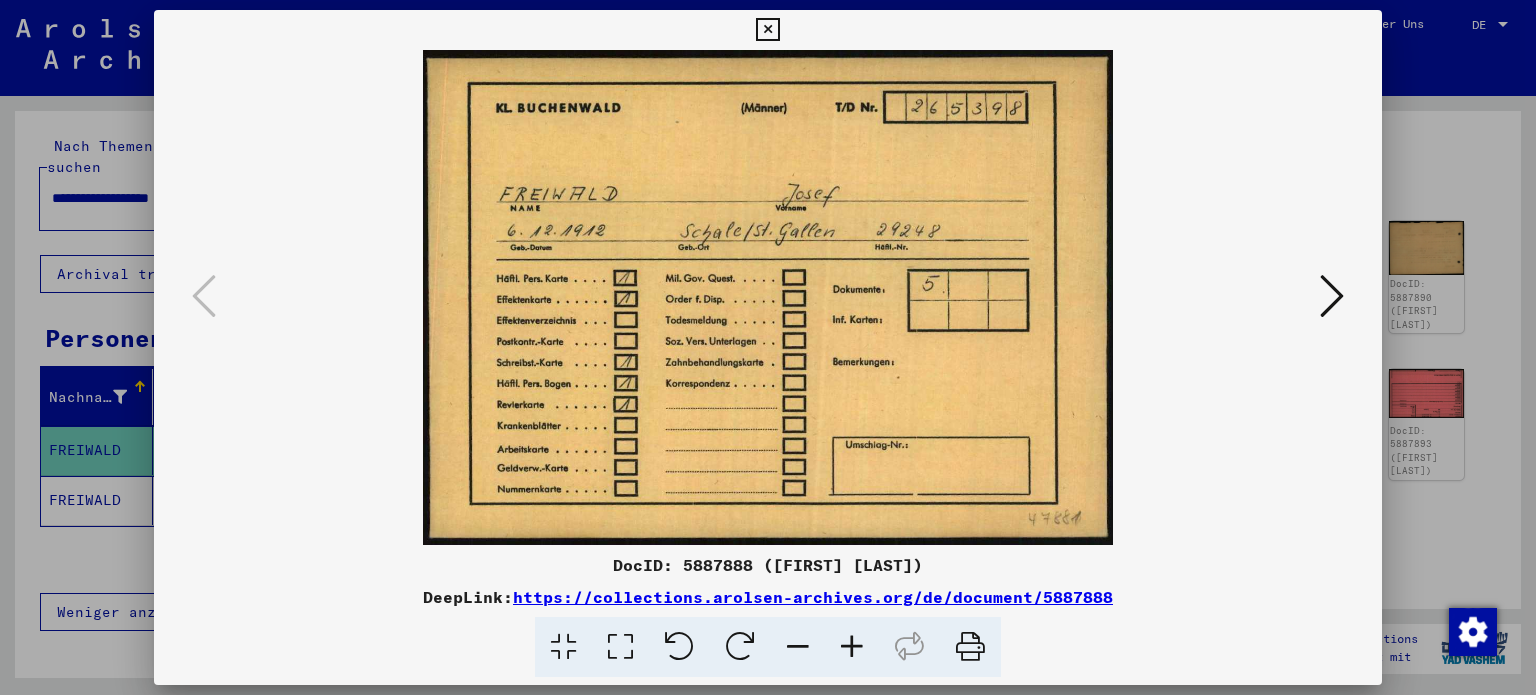 click at bounding box center (1332, 296) 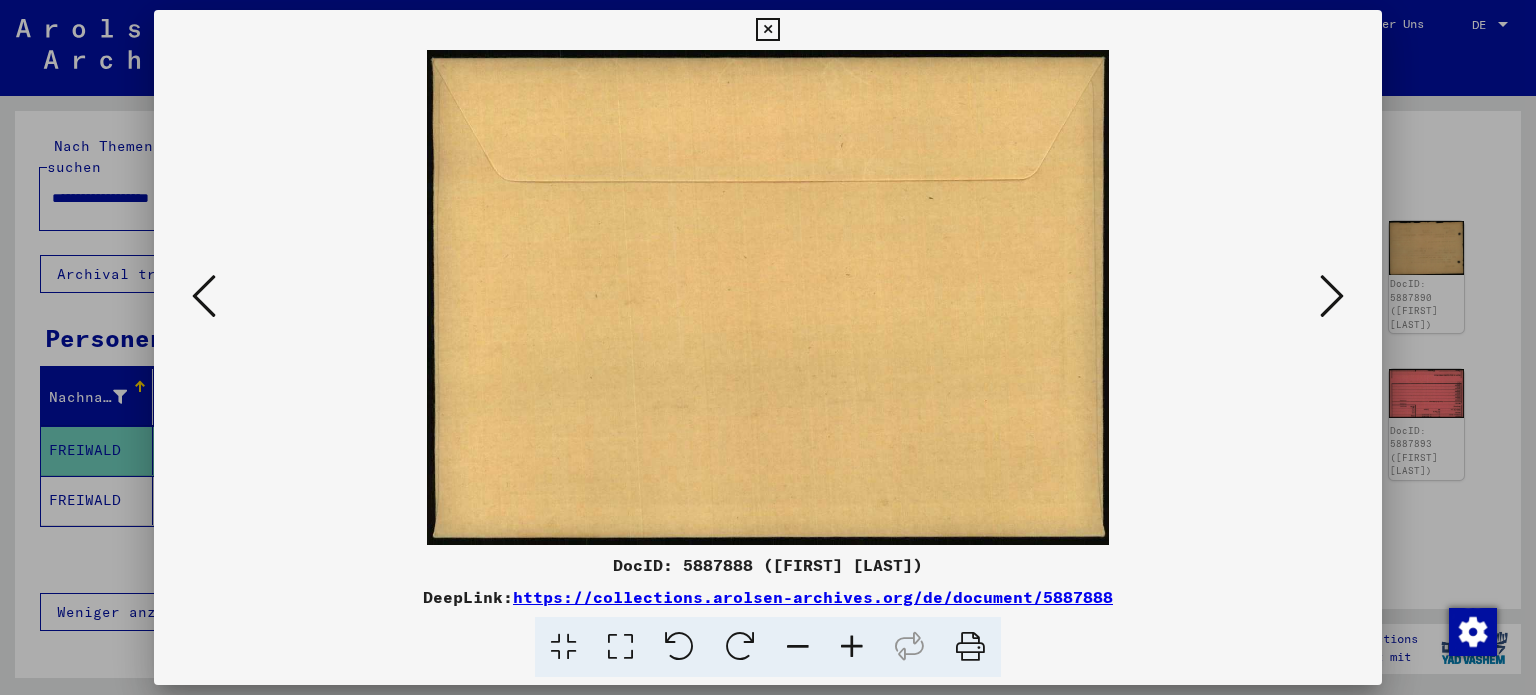 click at bounding box center (1332, 296) 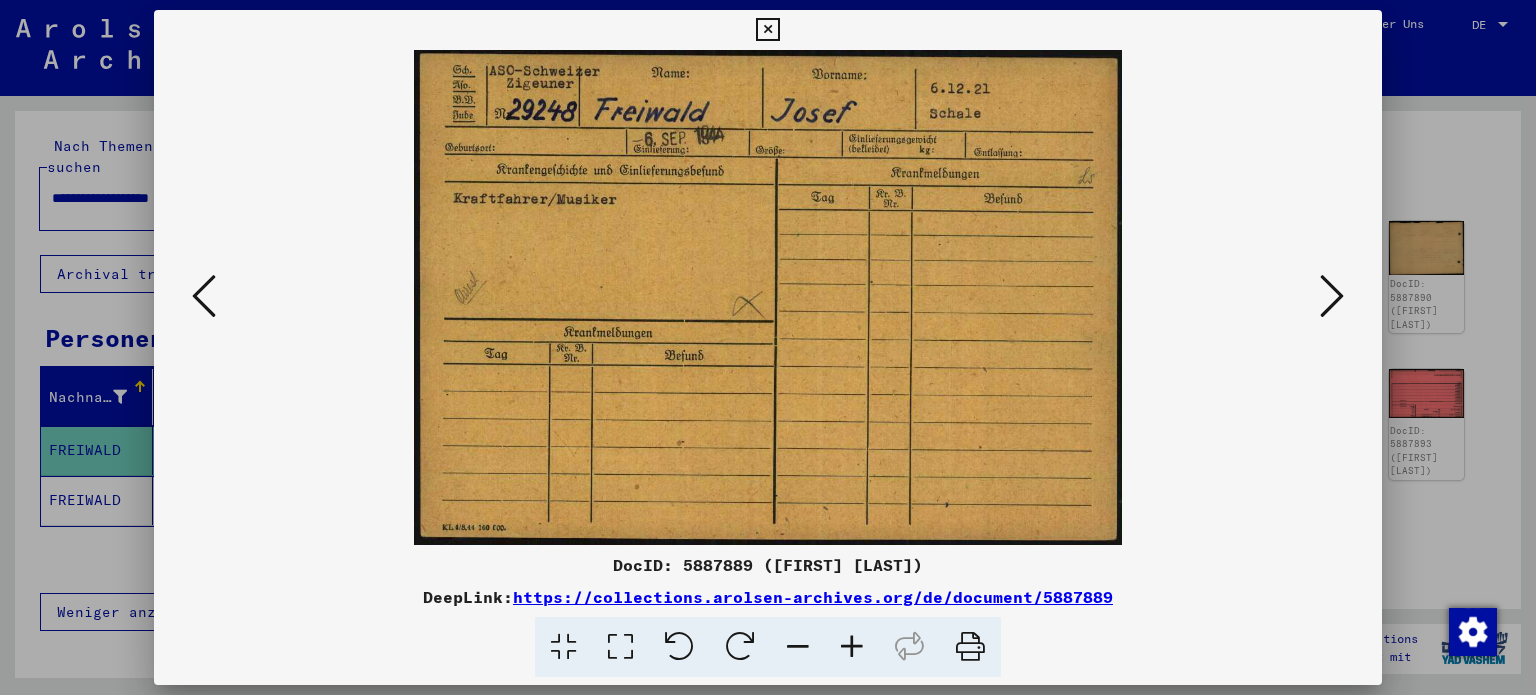 click at bounding box center [1332, 296] 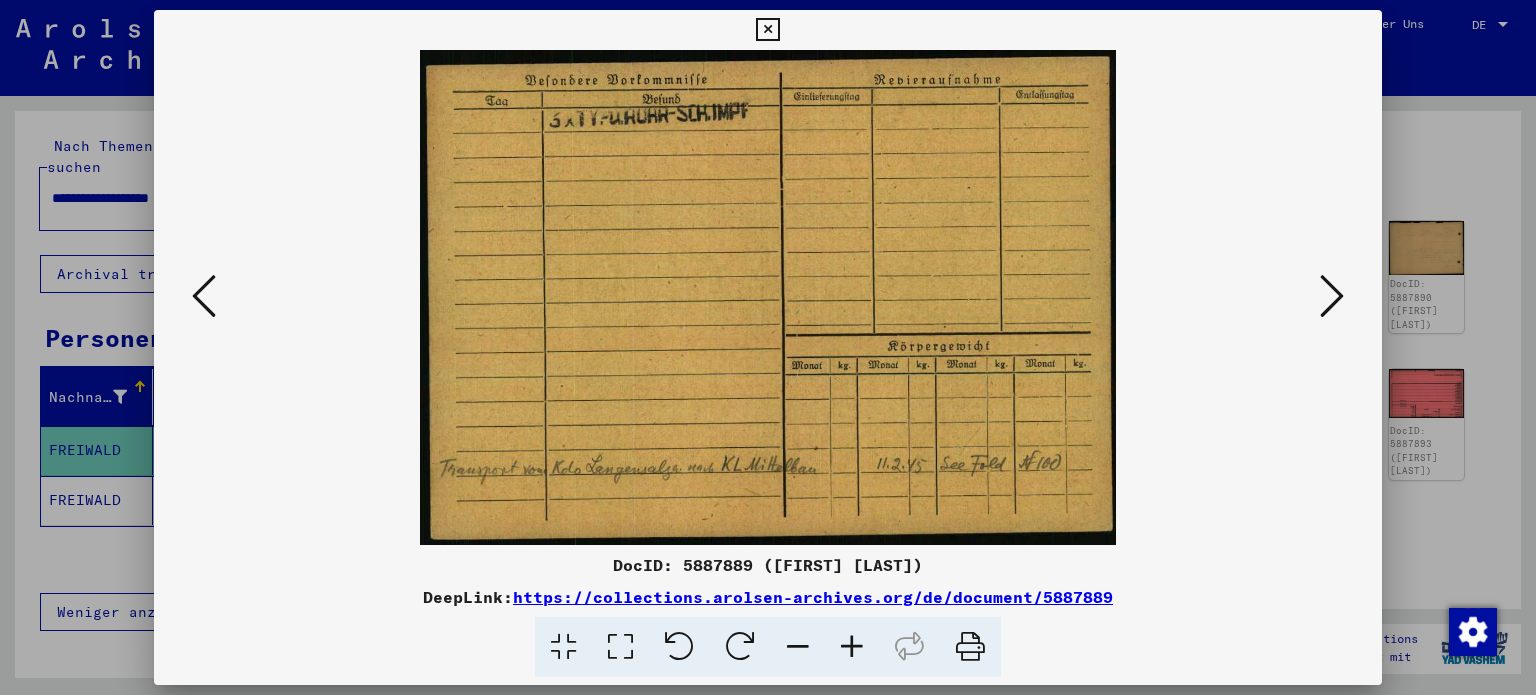 click at bounding box center (1332, 296) 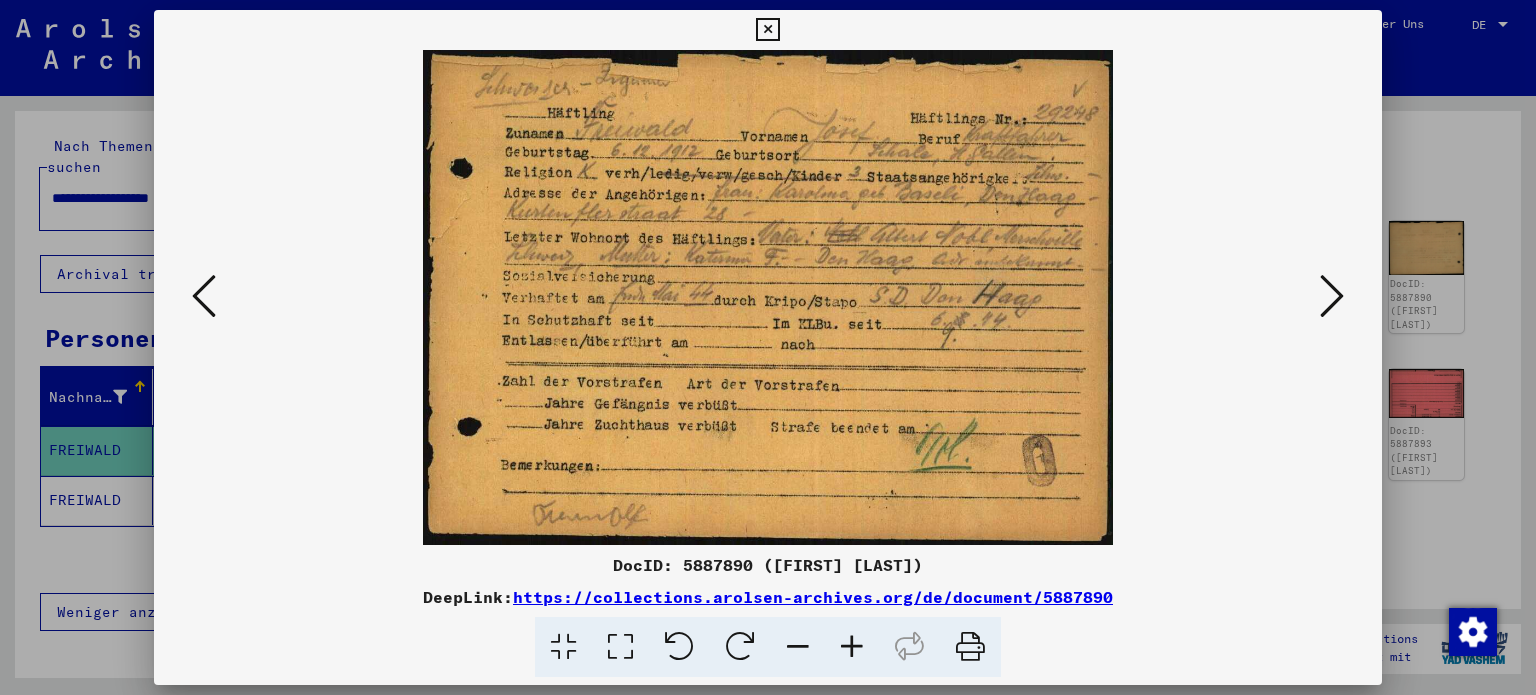 click at bounding box center (1332, 296) 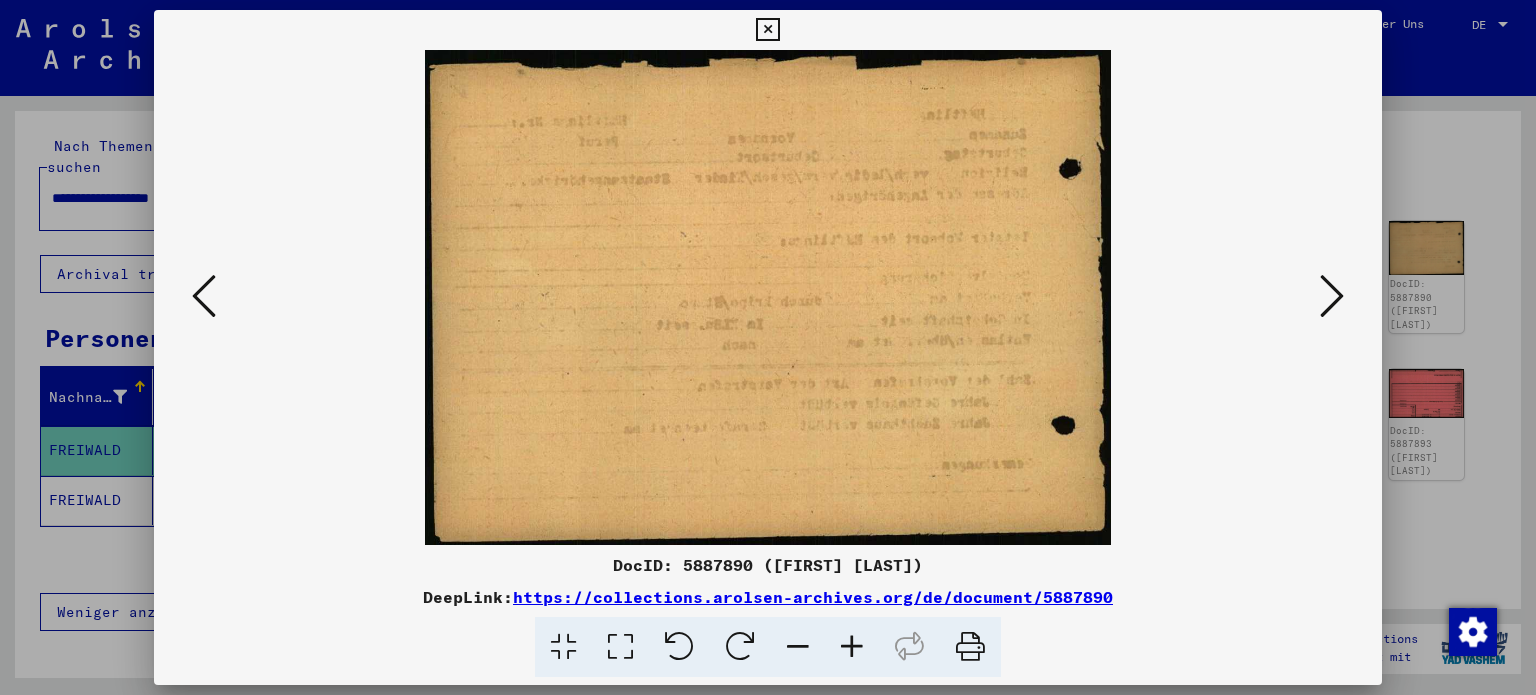 click at bounding box center [1332, 296] 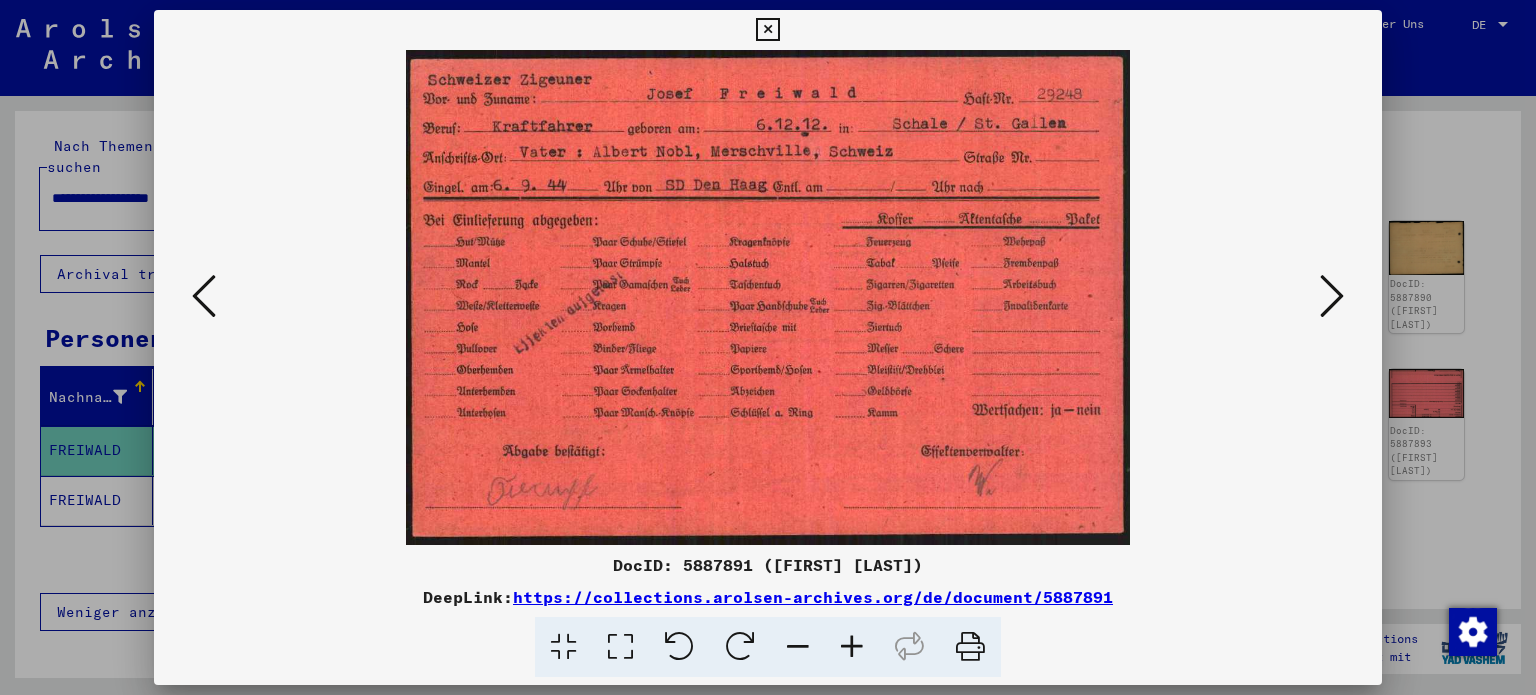 click at bounding box center (1332, 297) 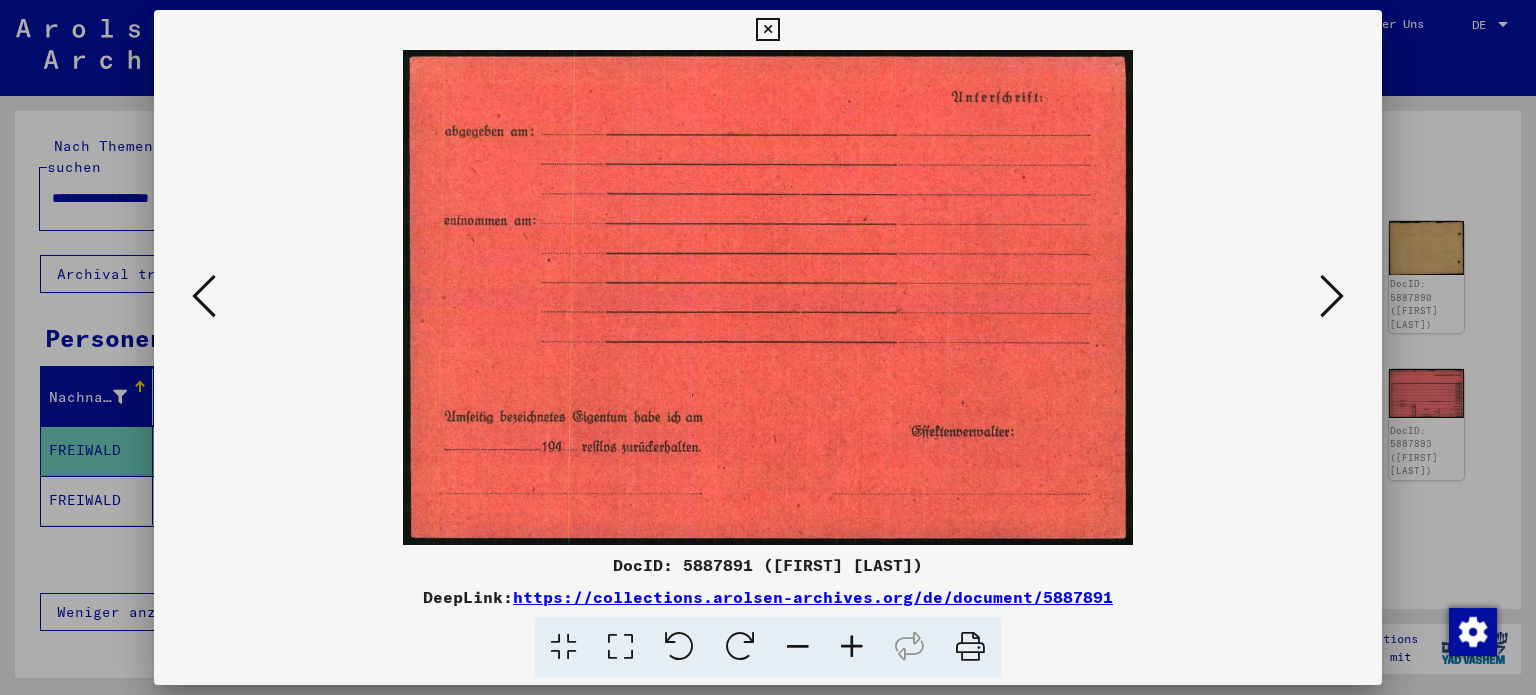 click at bounding box center [1332, 297] 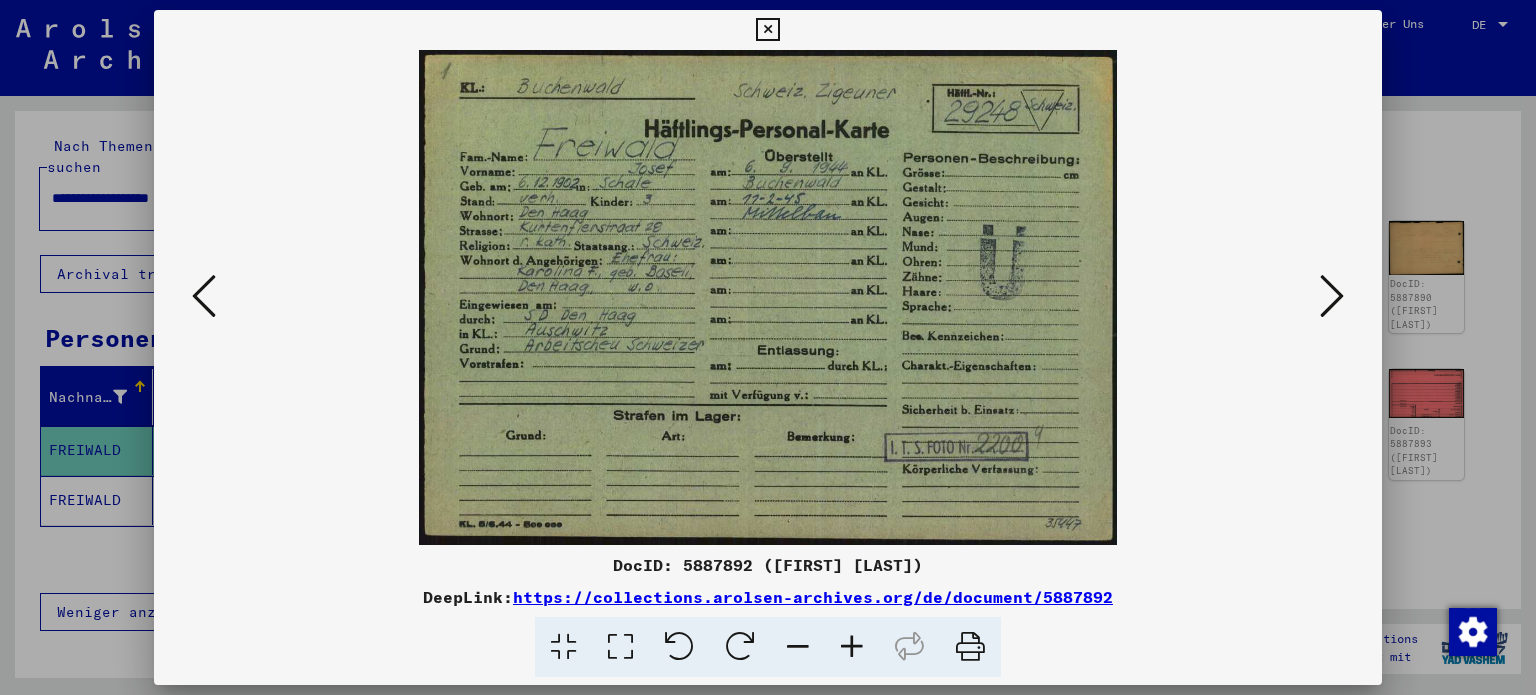 click at bounding box center [1332, 296] 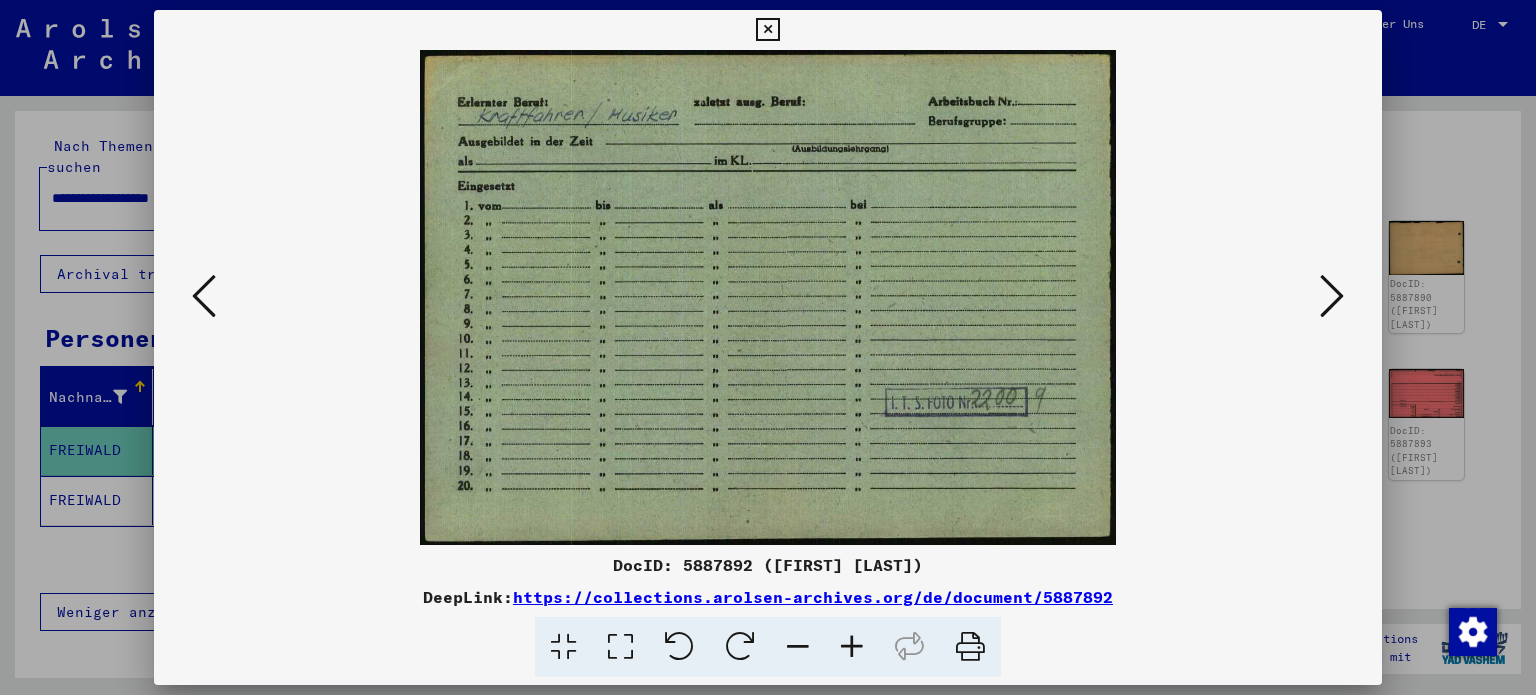 click at bounding box center (204, 296) 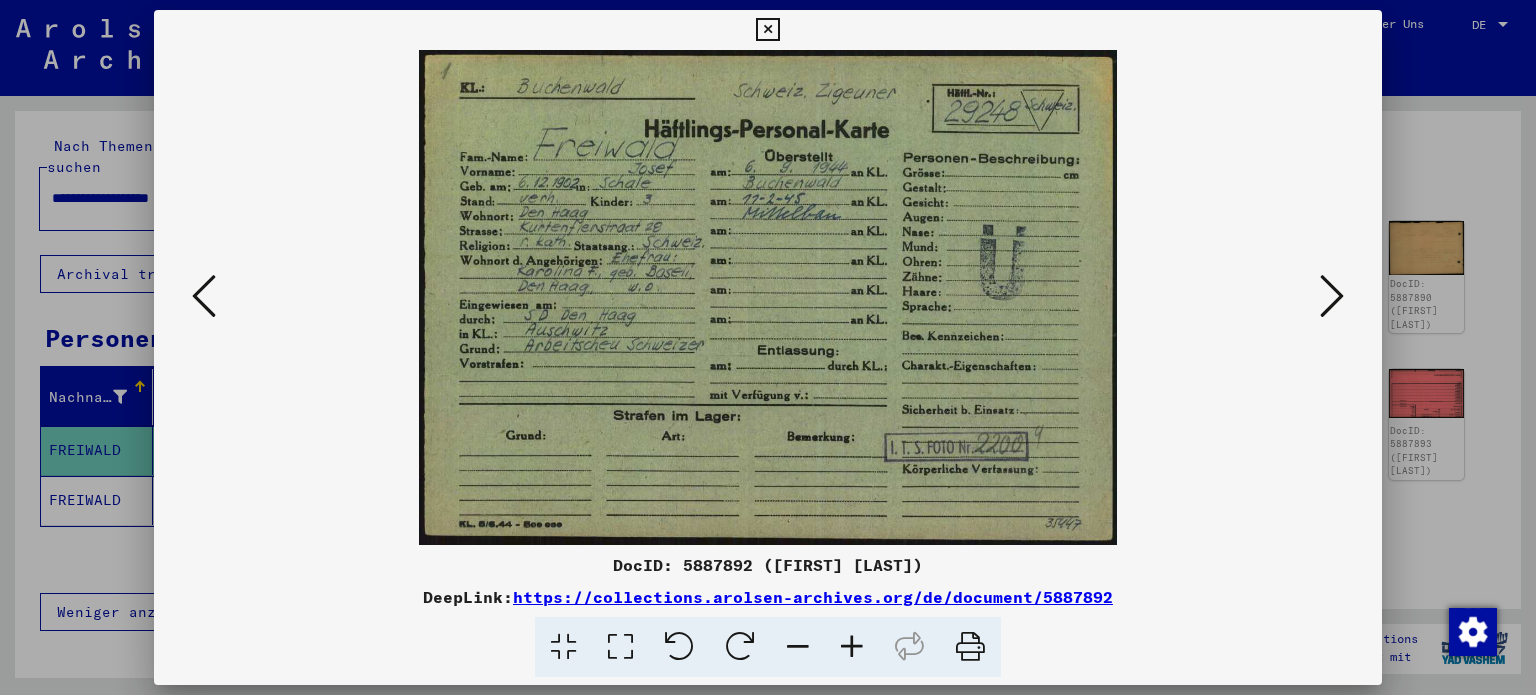 click at bounding box center [1332, 296] 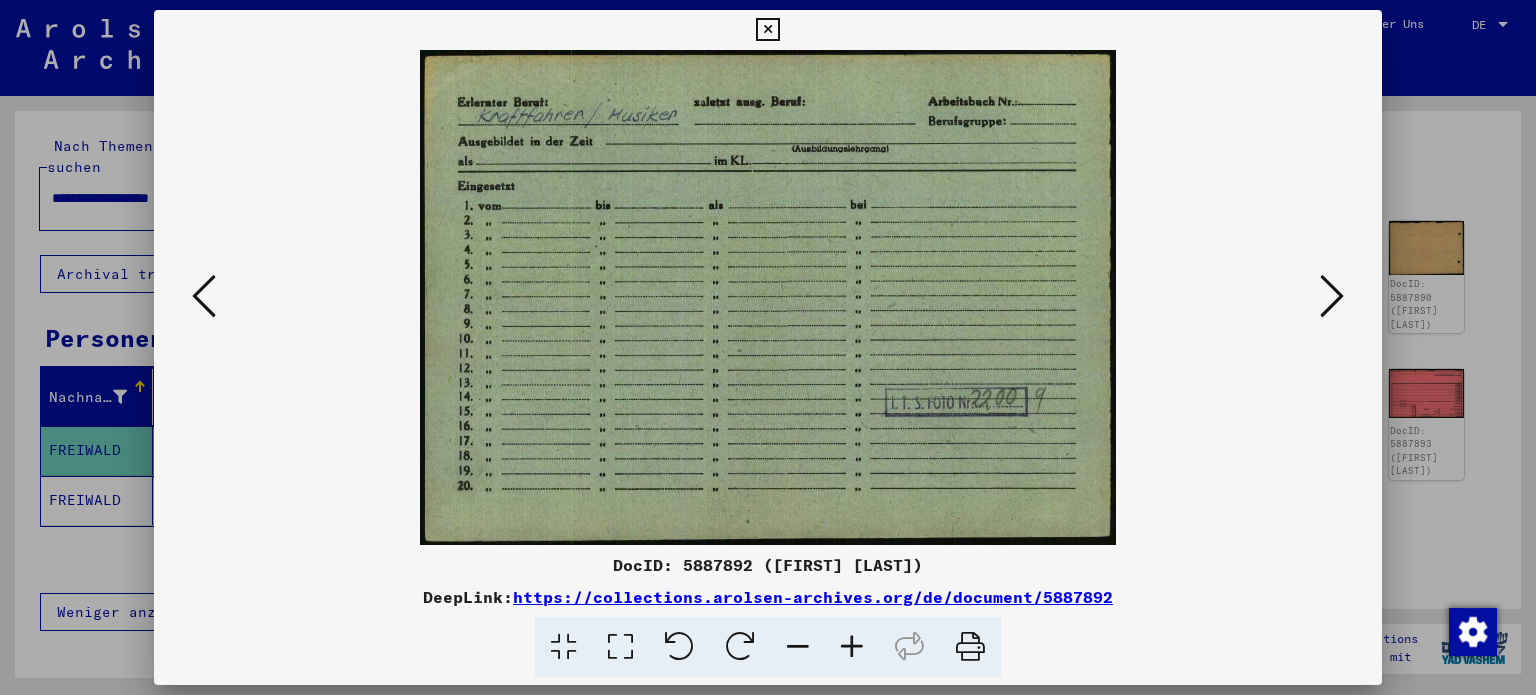 click at bounding box center [1332, 296] 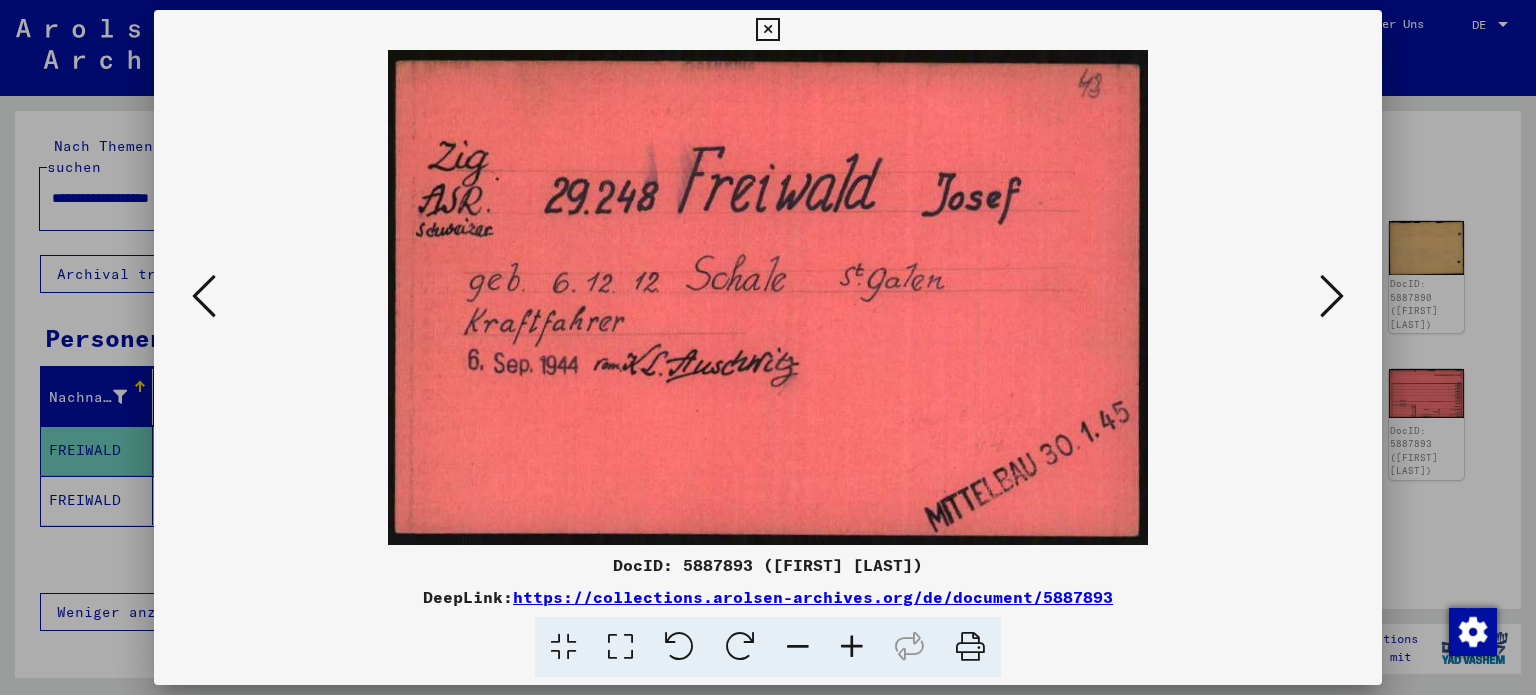 drag, startPoint x: 1483, startPoint y: 163, endPoint x: 1465, endPoint y: 144, distance: 26.172504 